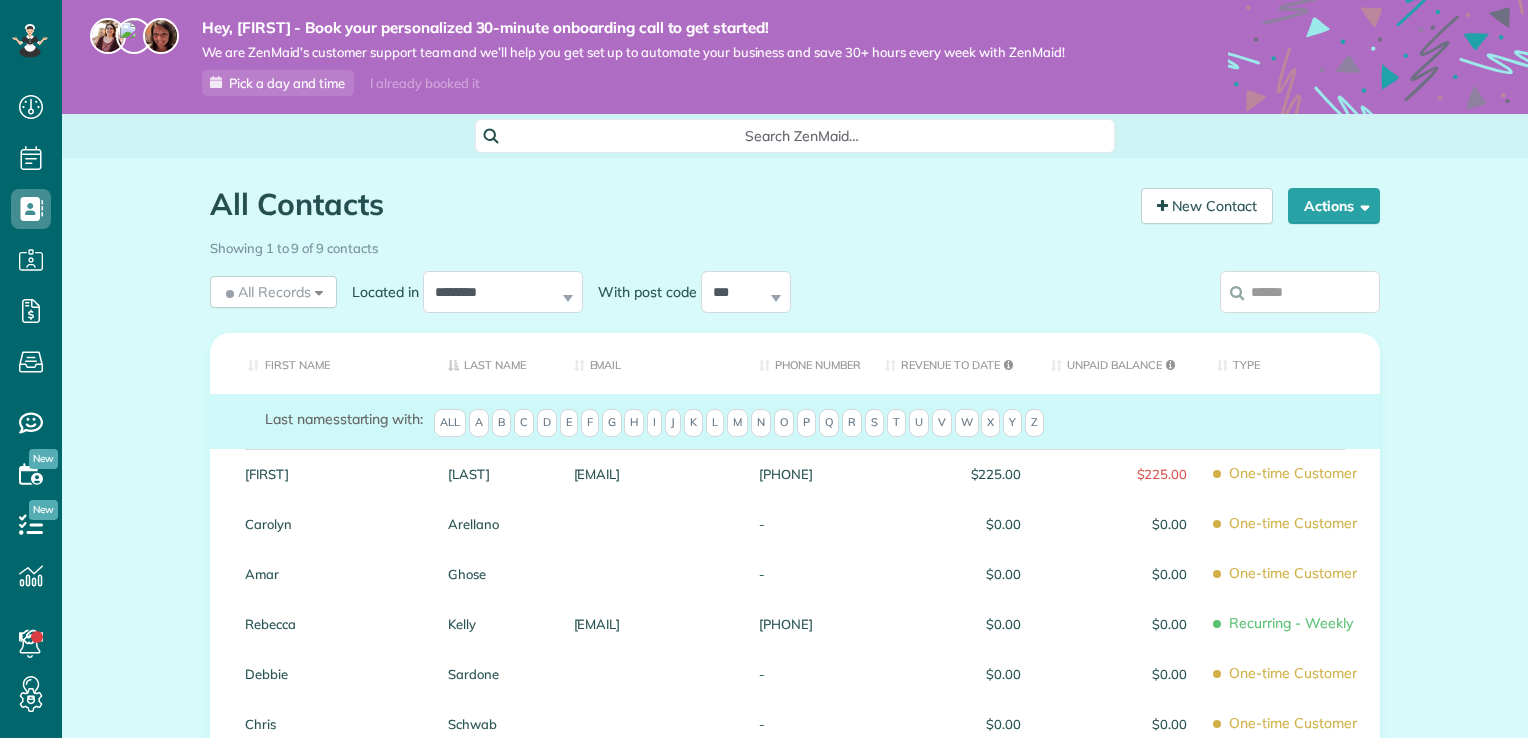 scroll, scrollTop: 0, scrollLeft: 0, axis: both 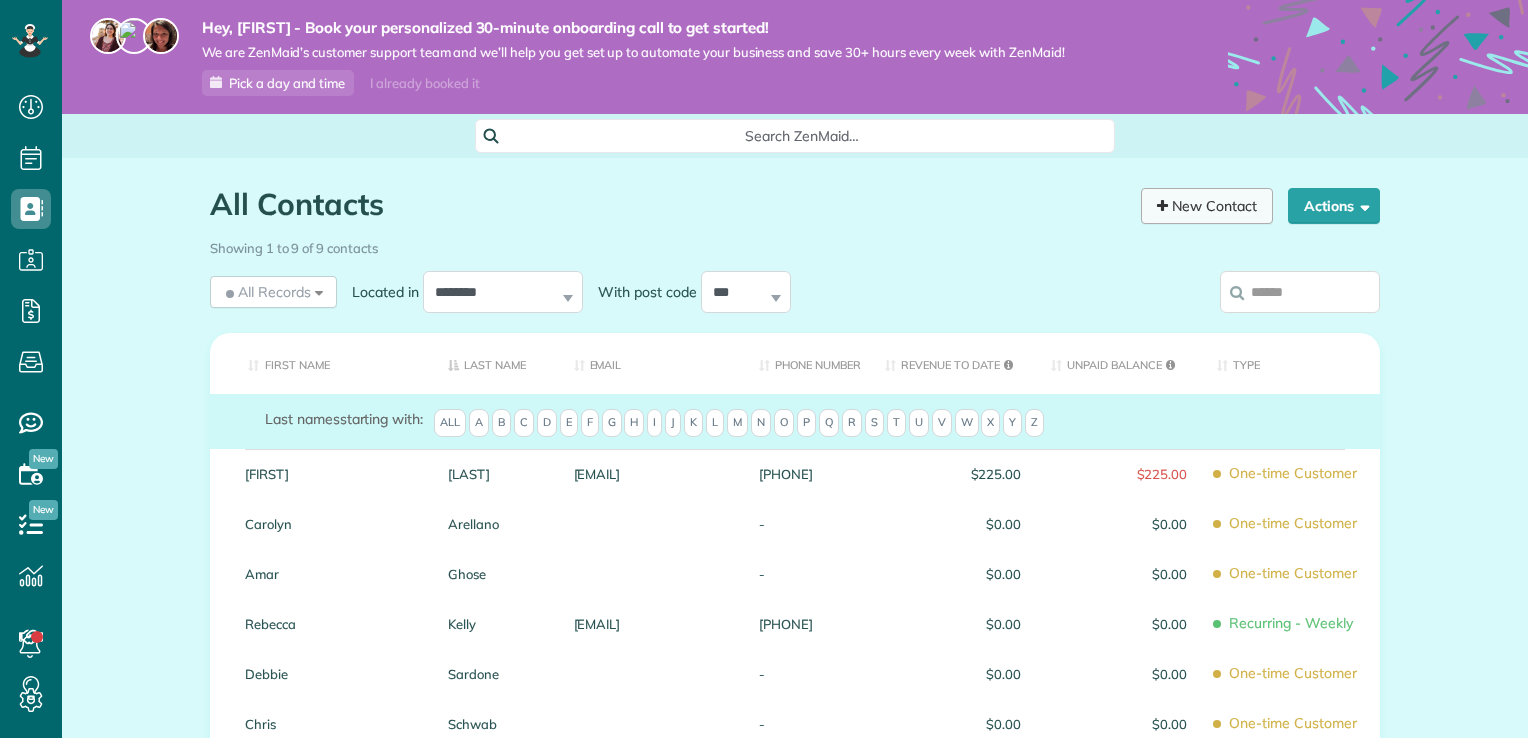 click on "New Contact" at bounding box center (1207, 206) 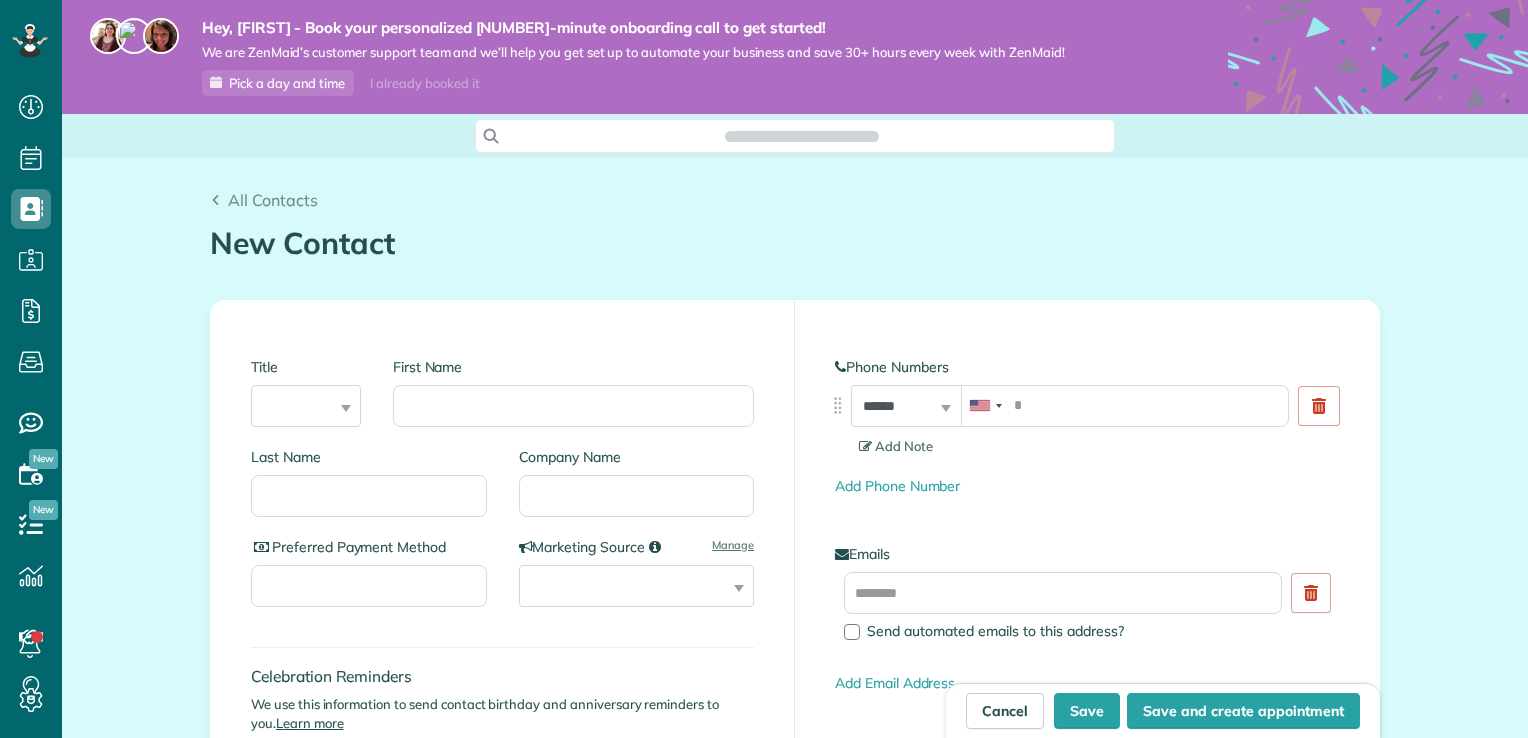 scroll, scrollTop: 0, scrollLeft: 0, axis: both 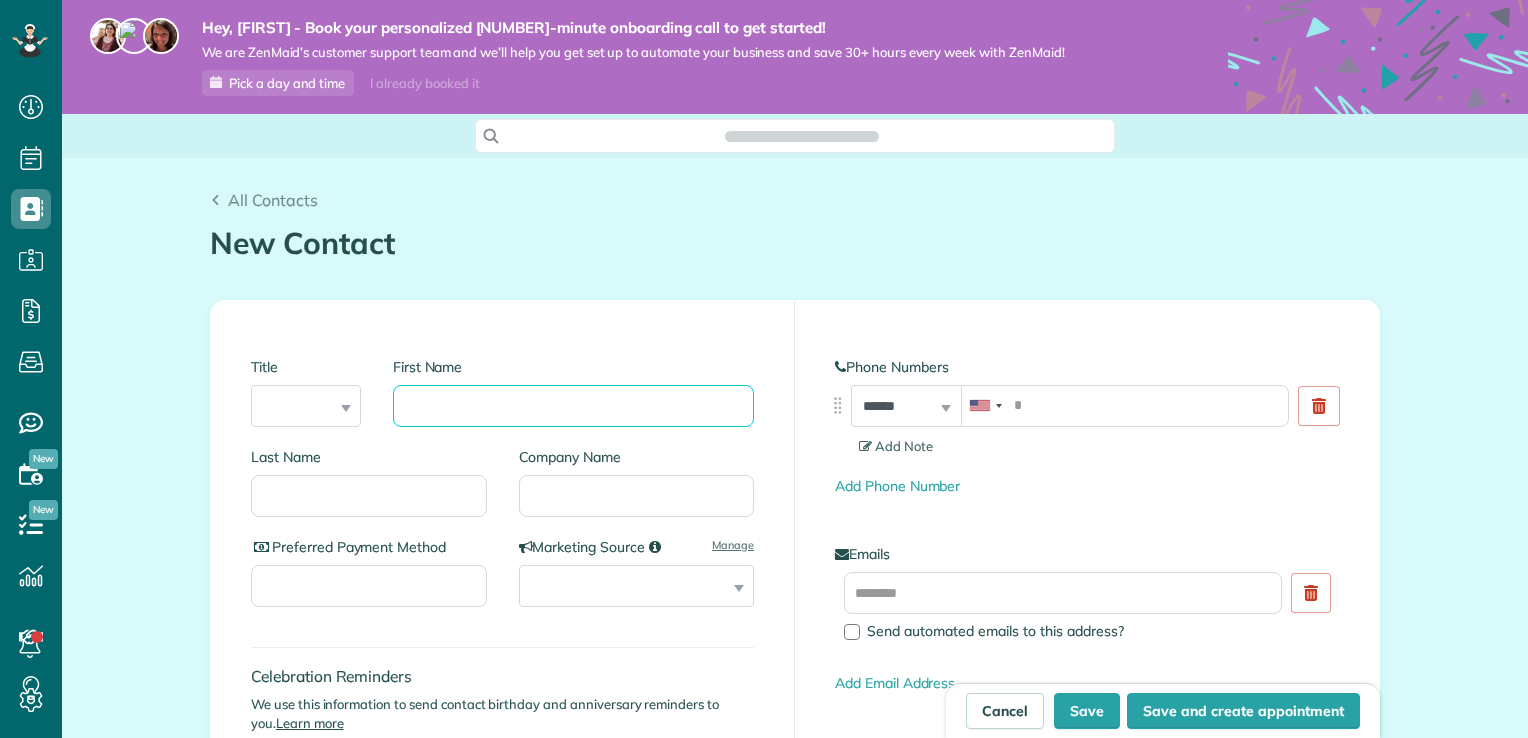 click on "First Name" at bounding box center (573, 406) 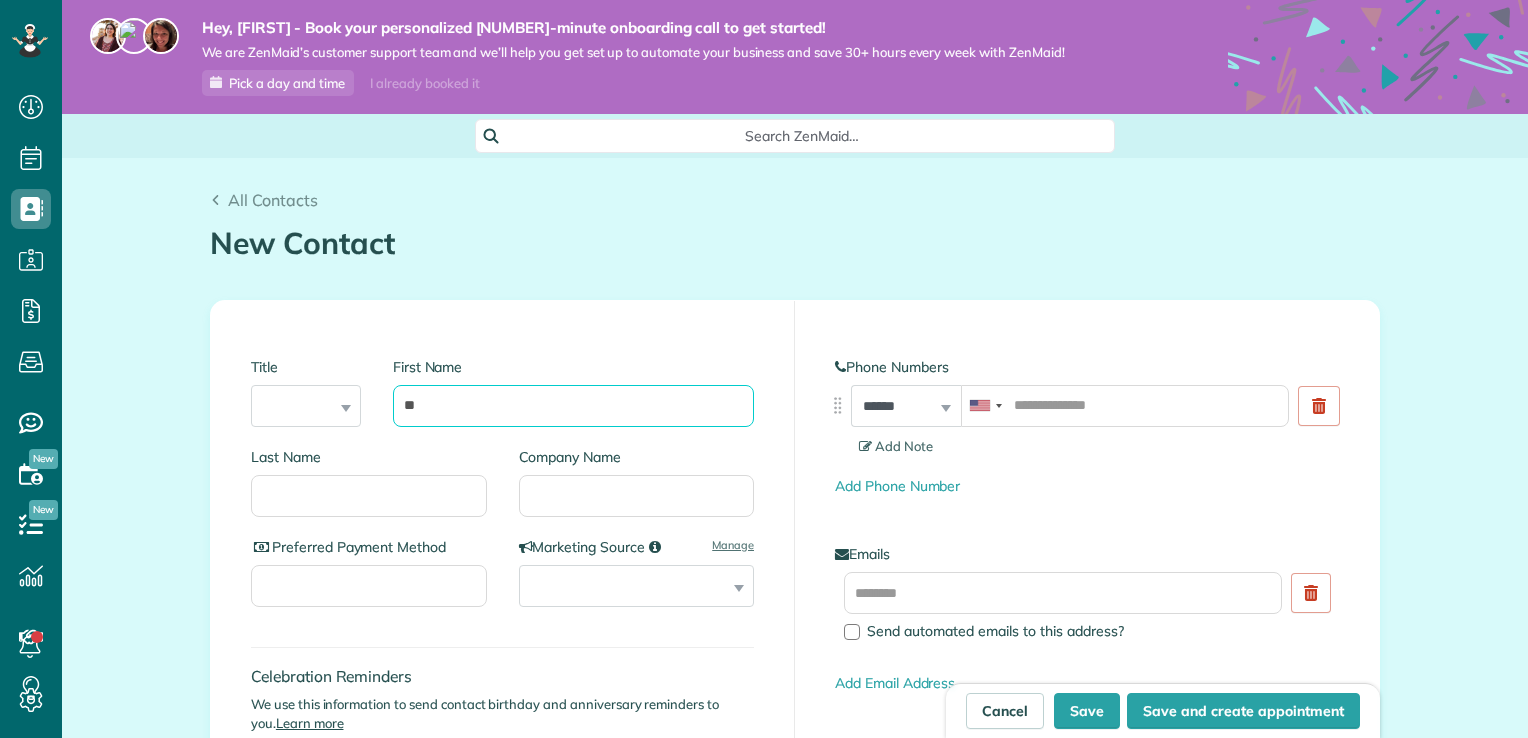 type on "*" 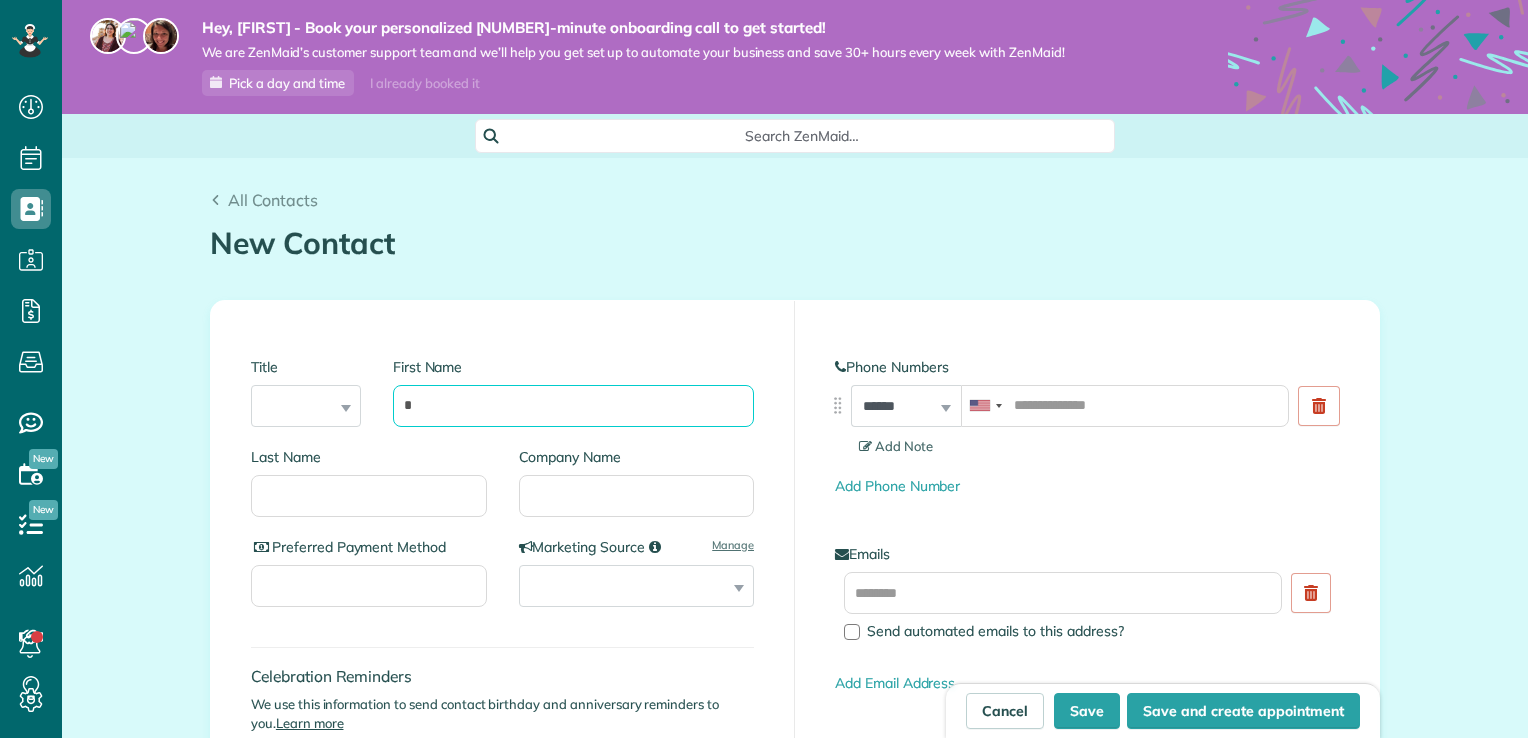 scroll, scrollTop: 738, scrollLeft: 61, axis: both 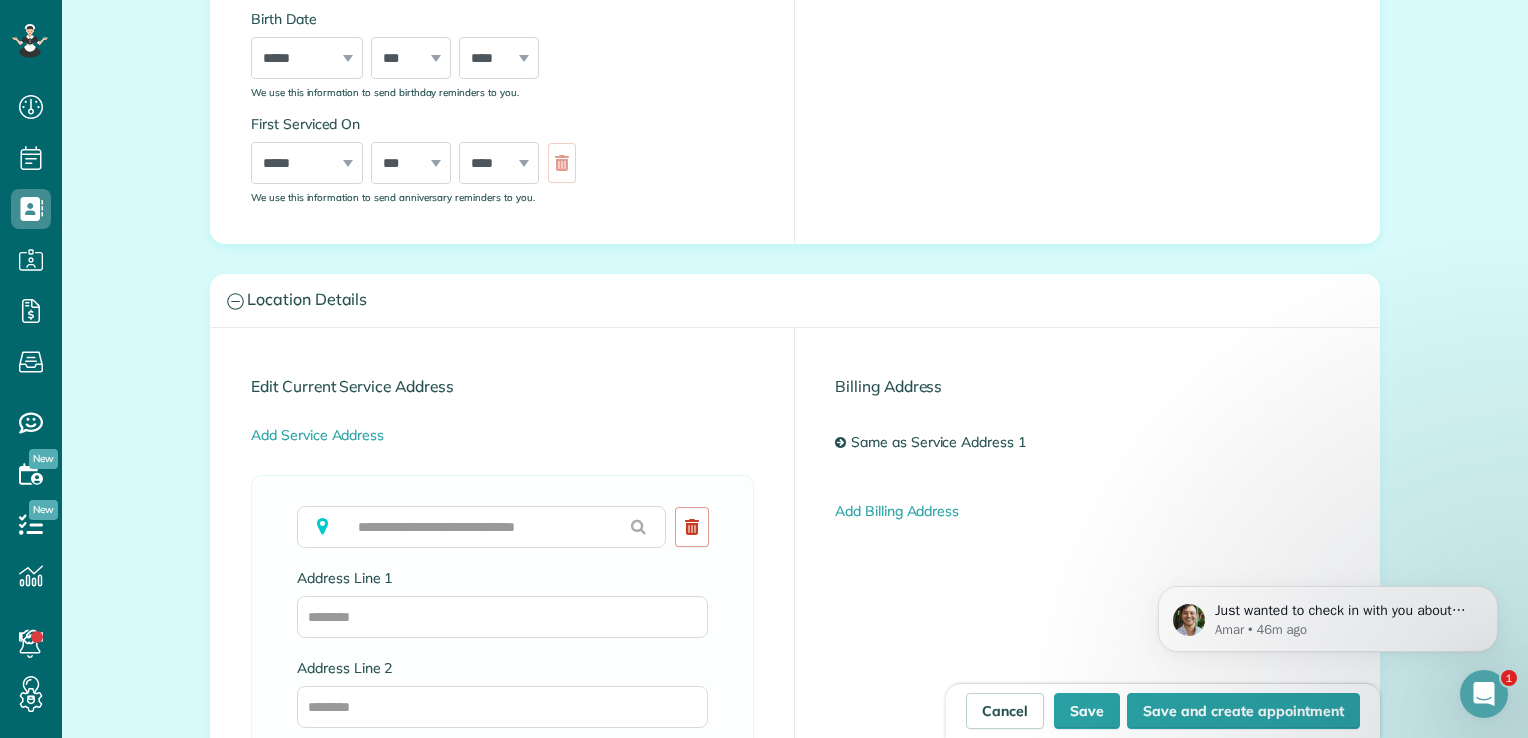 type on "**********" 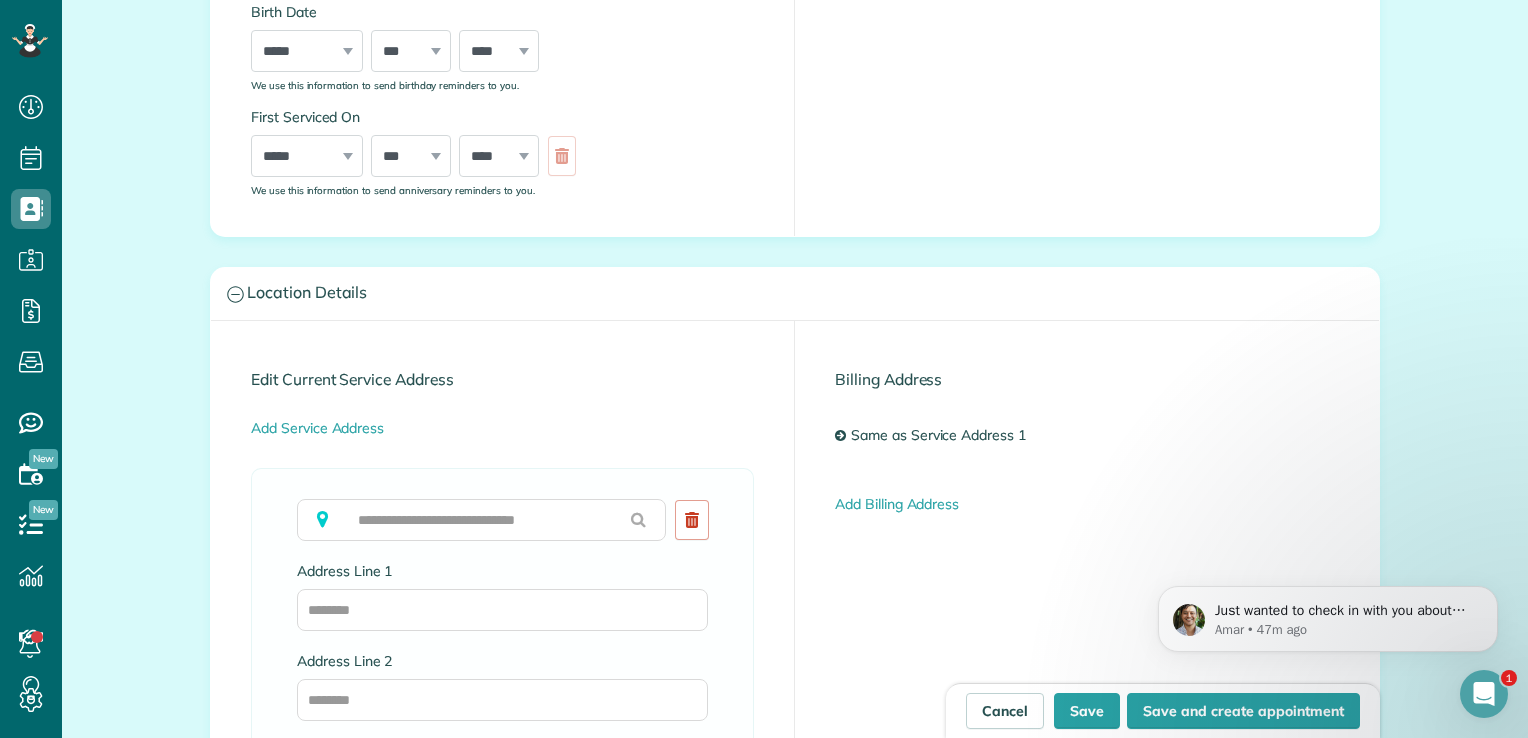 scroll, scrollTop: 755, scrollLeft: 0, axis: vertical 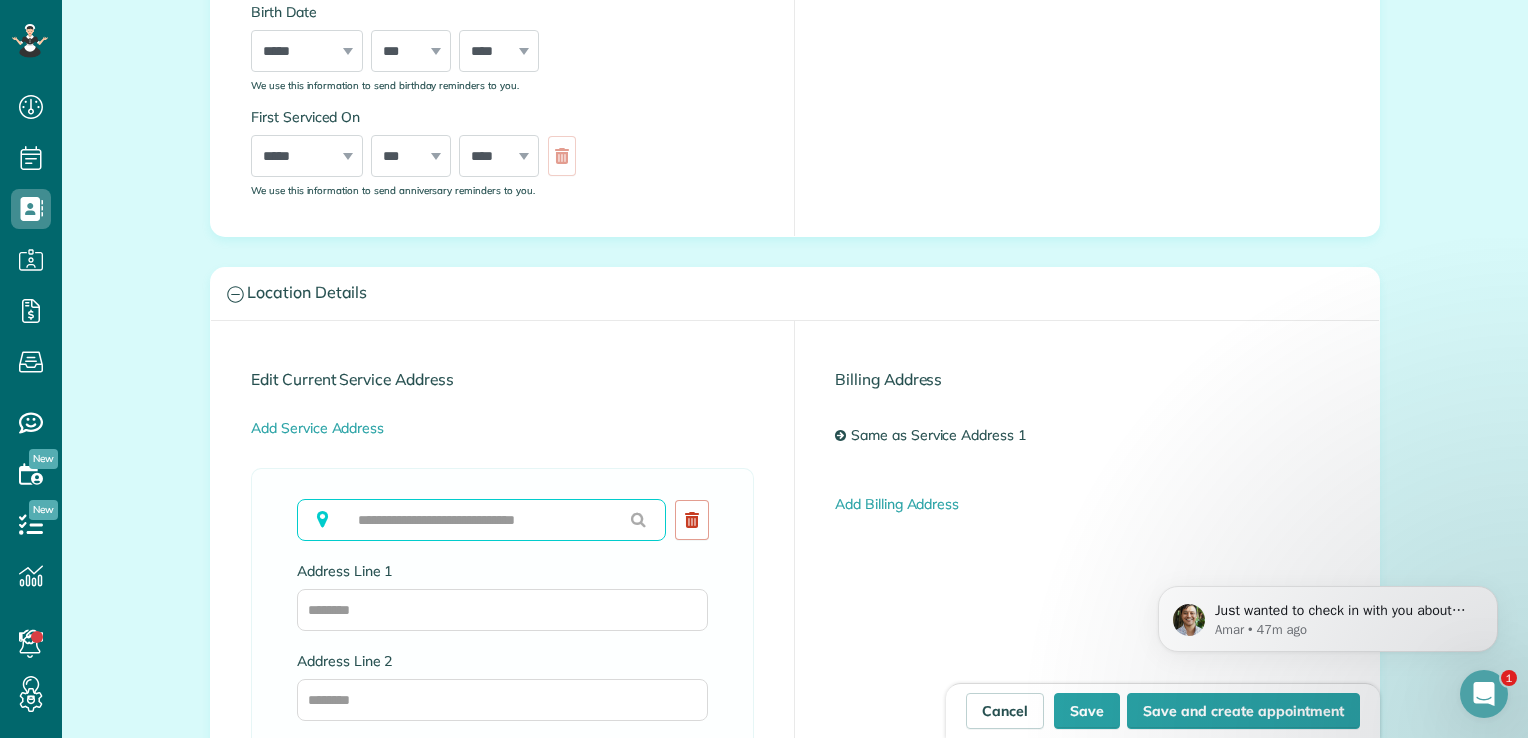 click at bounding box center (481, 520) 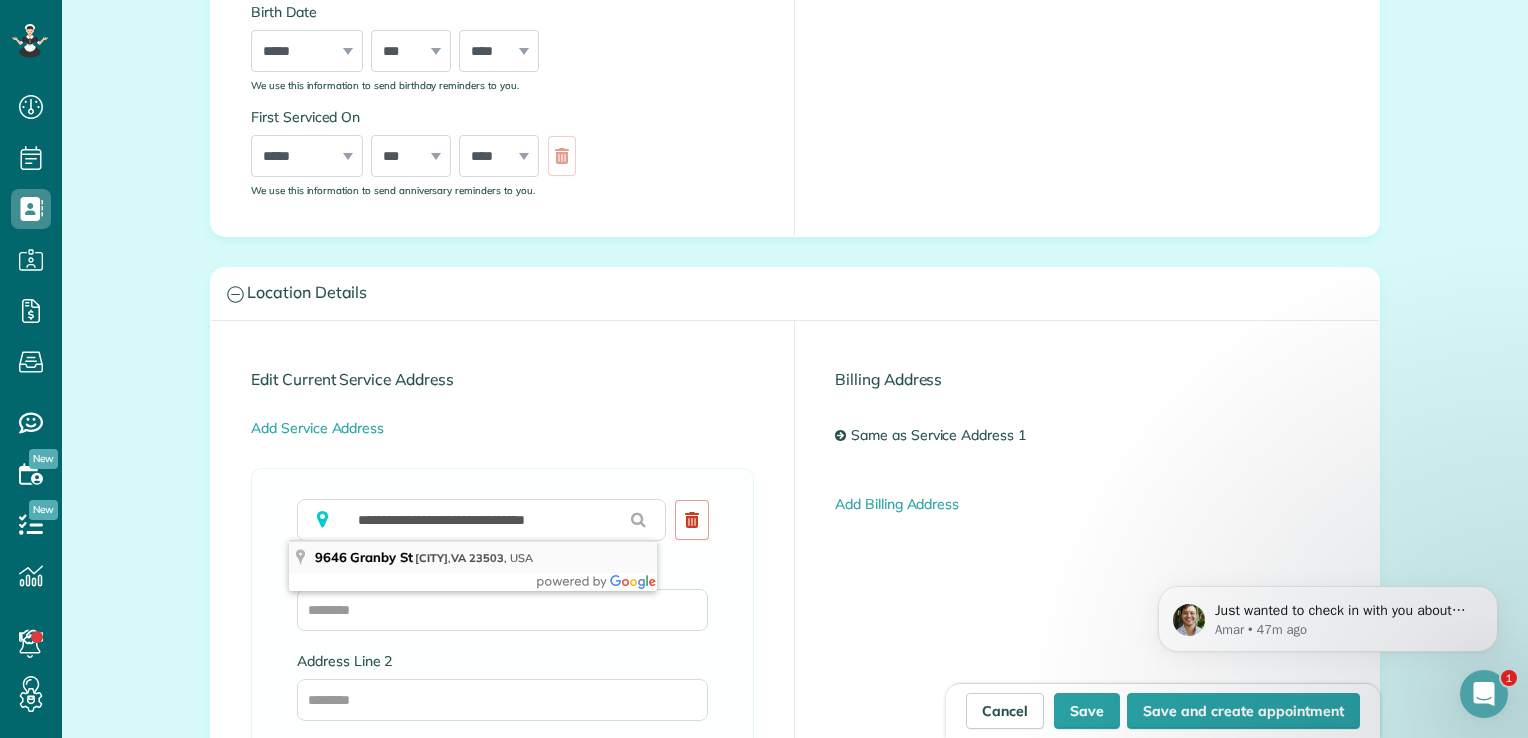 type on "**********" 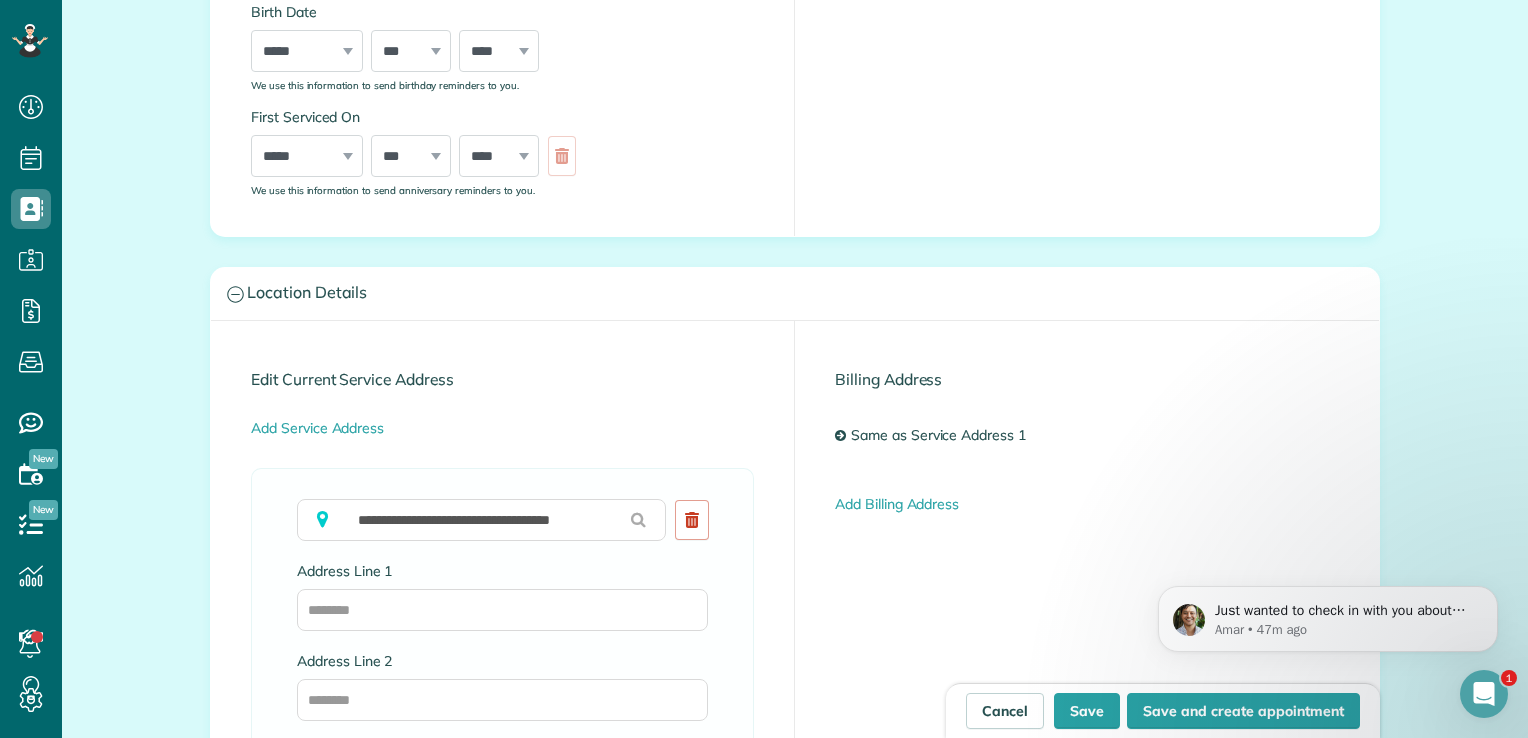 type on "**********" 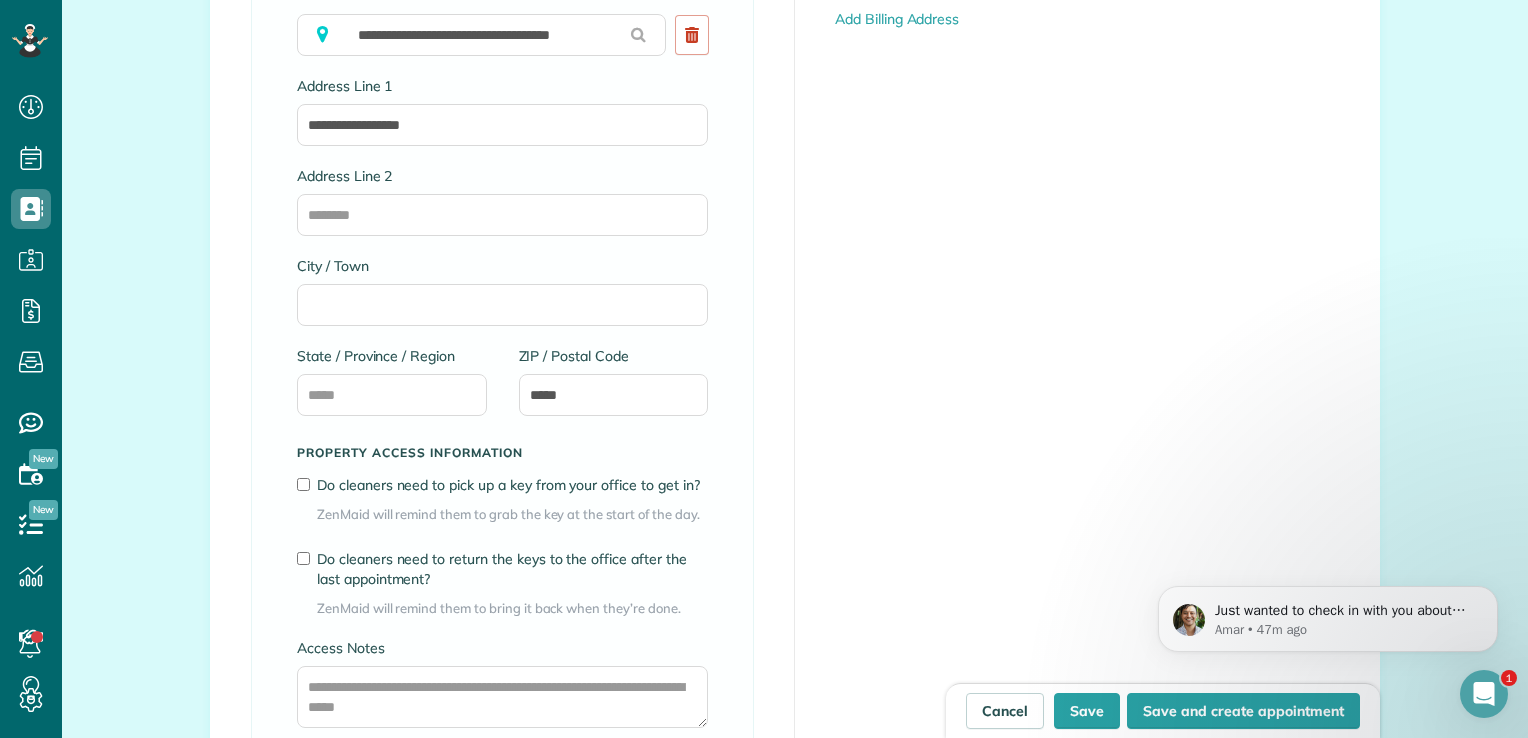 scroll, scrollTop: 1240, scrollLeft: 0, axis: vertical 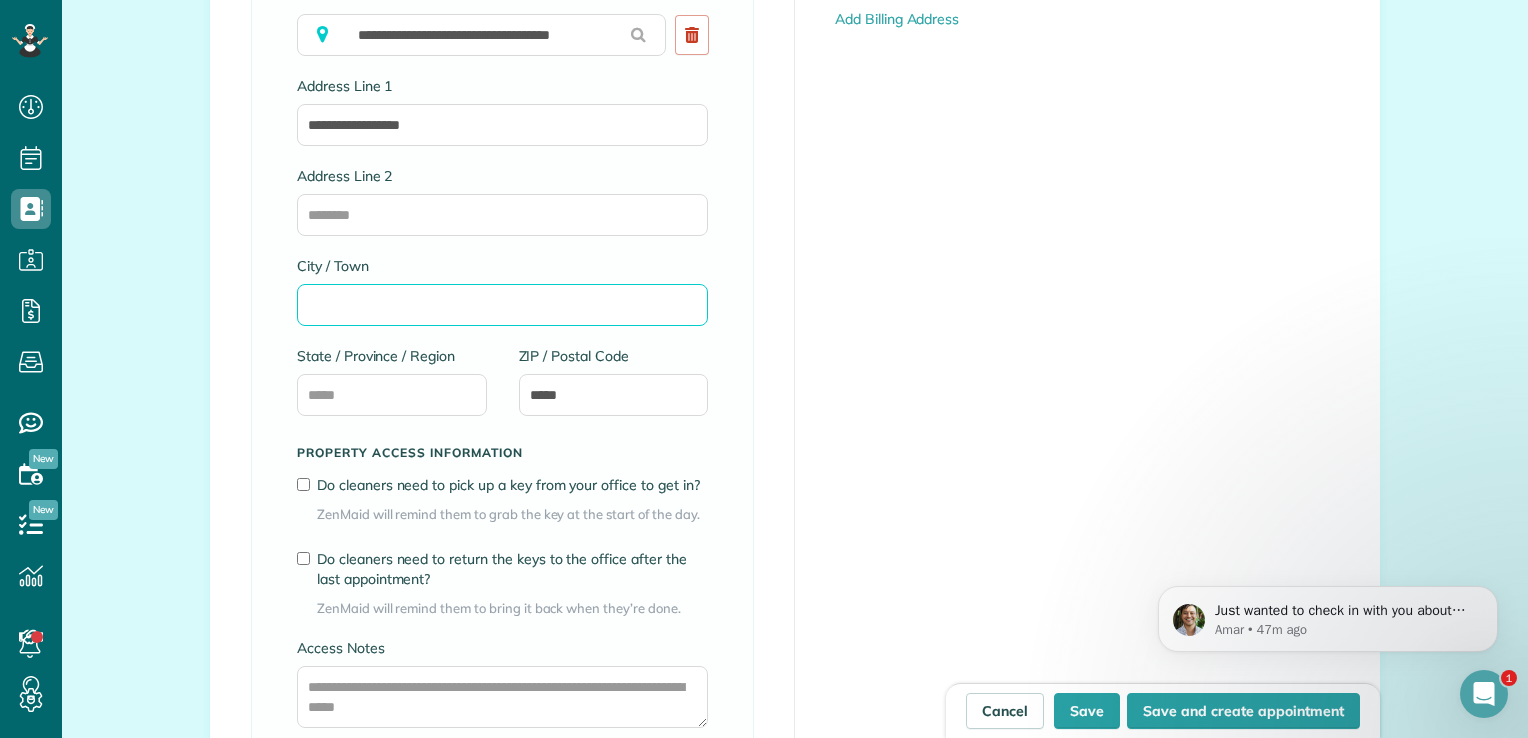 click on "City / Town" at bounding box center (502, 305) 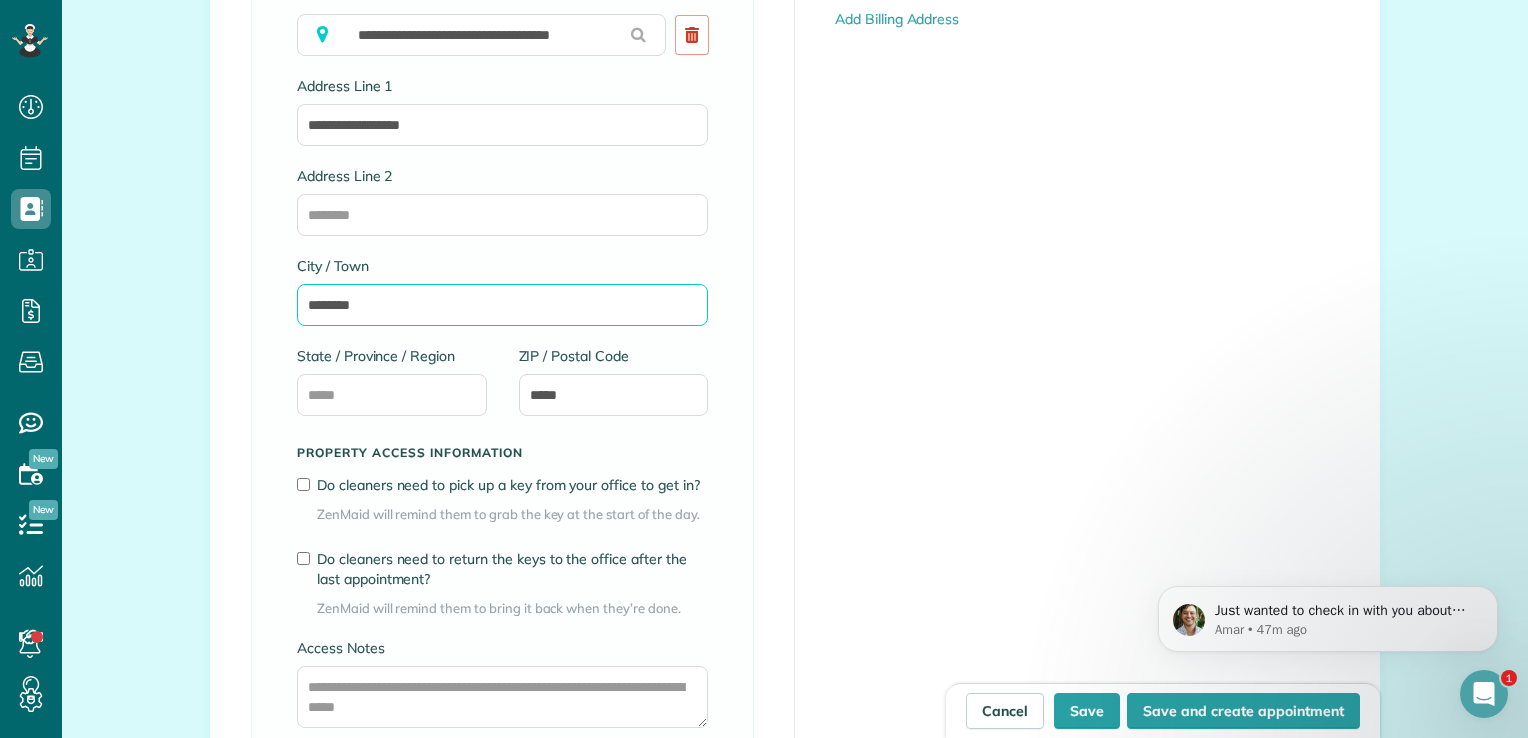 type on "*******" 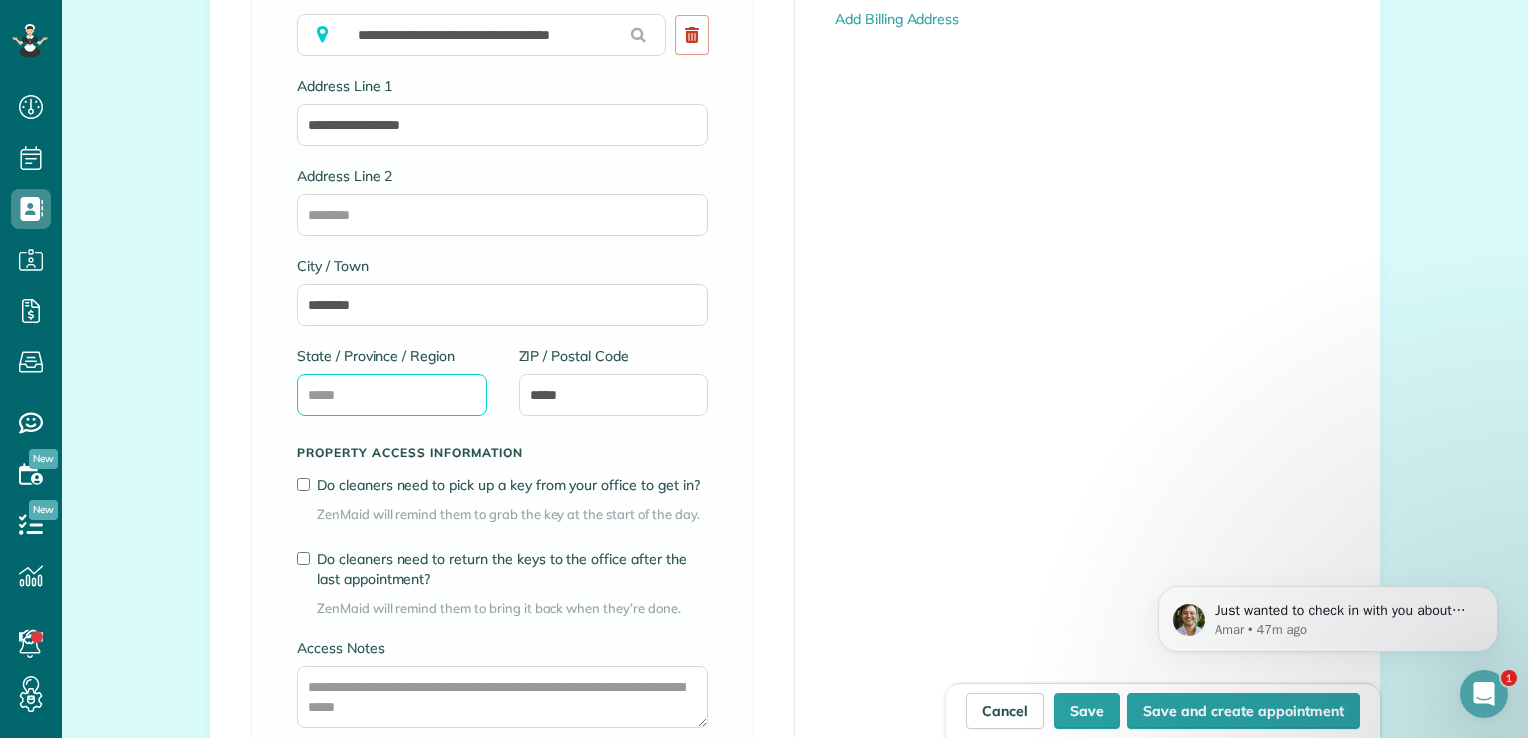 click on "State / Province / Region" at bounding box center (392, 395) 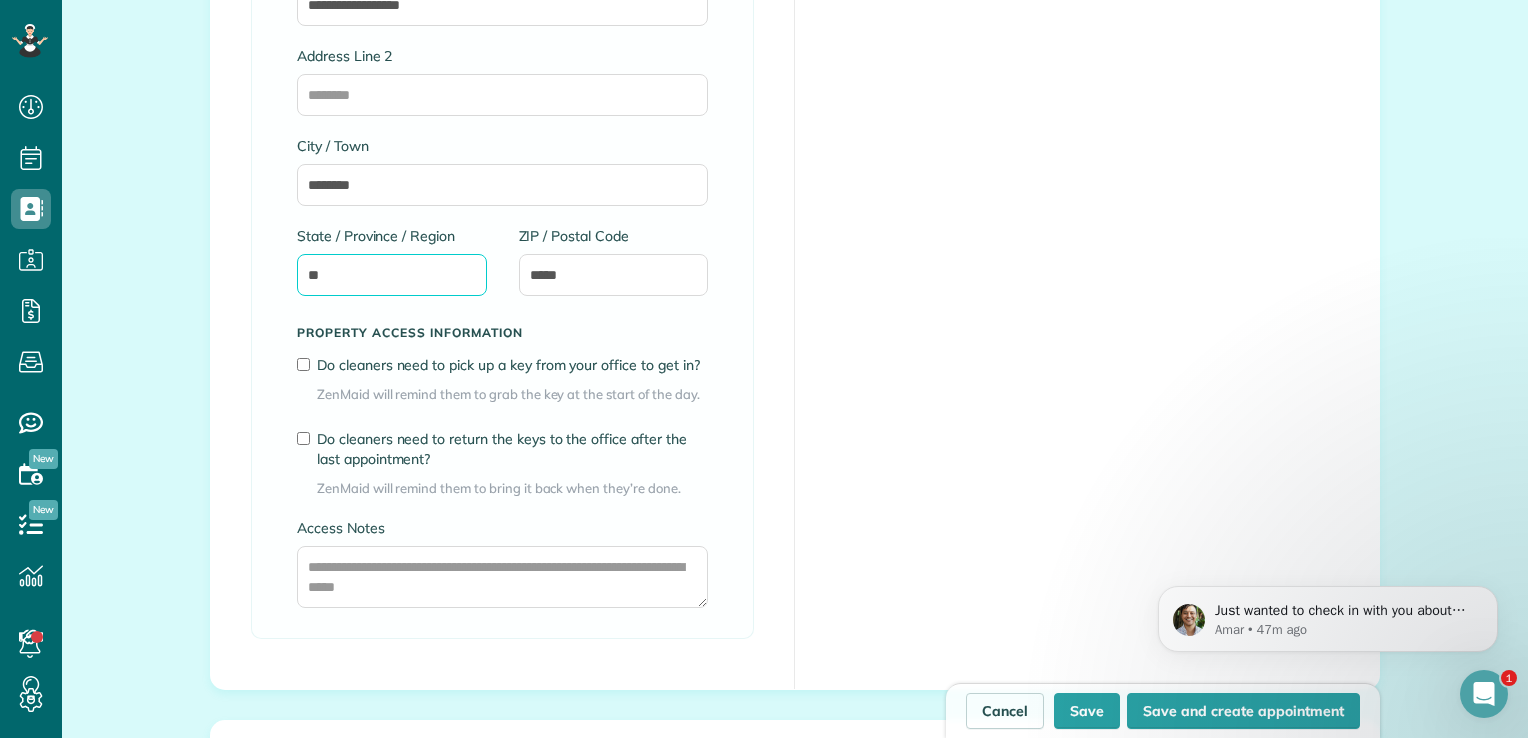 scroll, scrollTop: 1392, scrollLeft: 0, axis: vertical 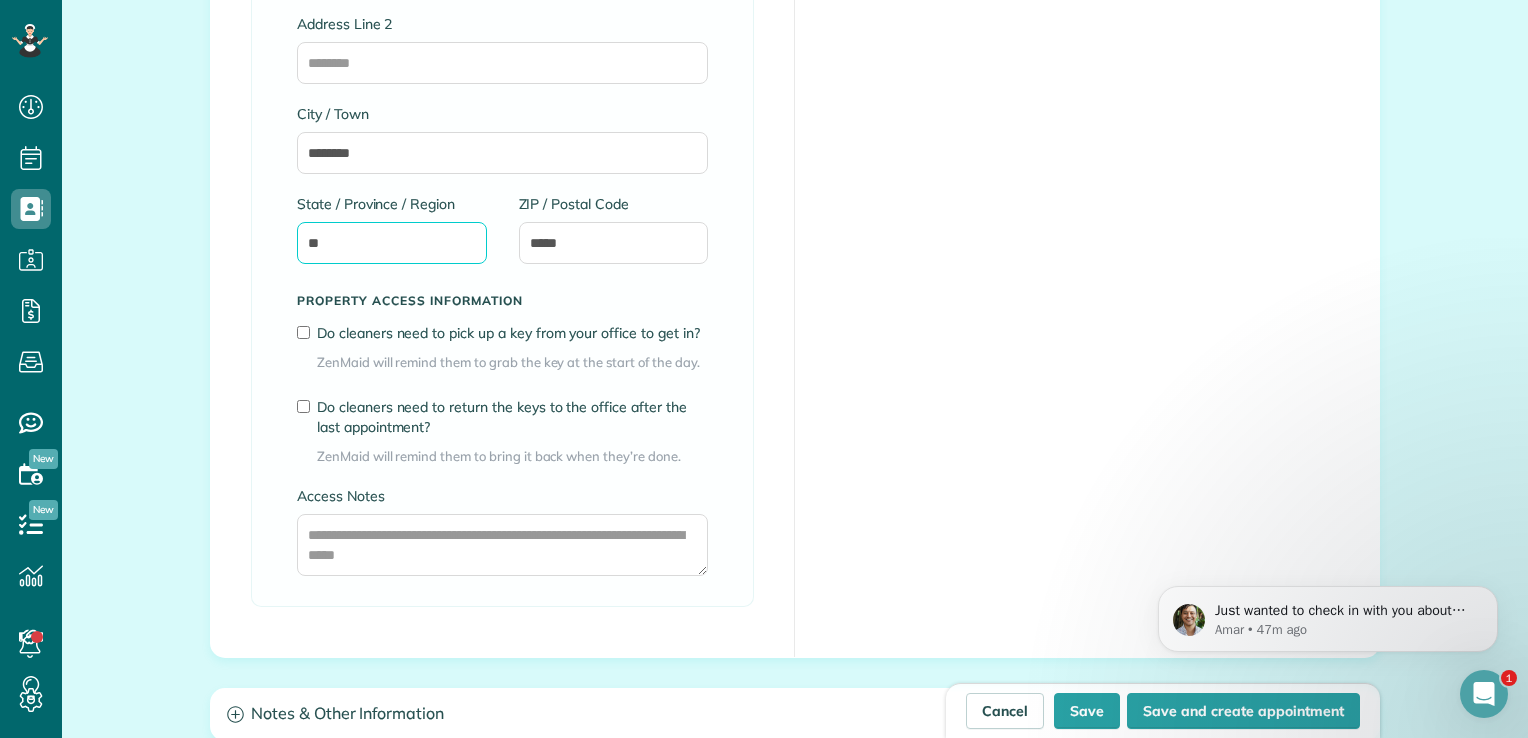 type on "**" 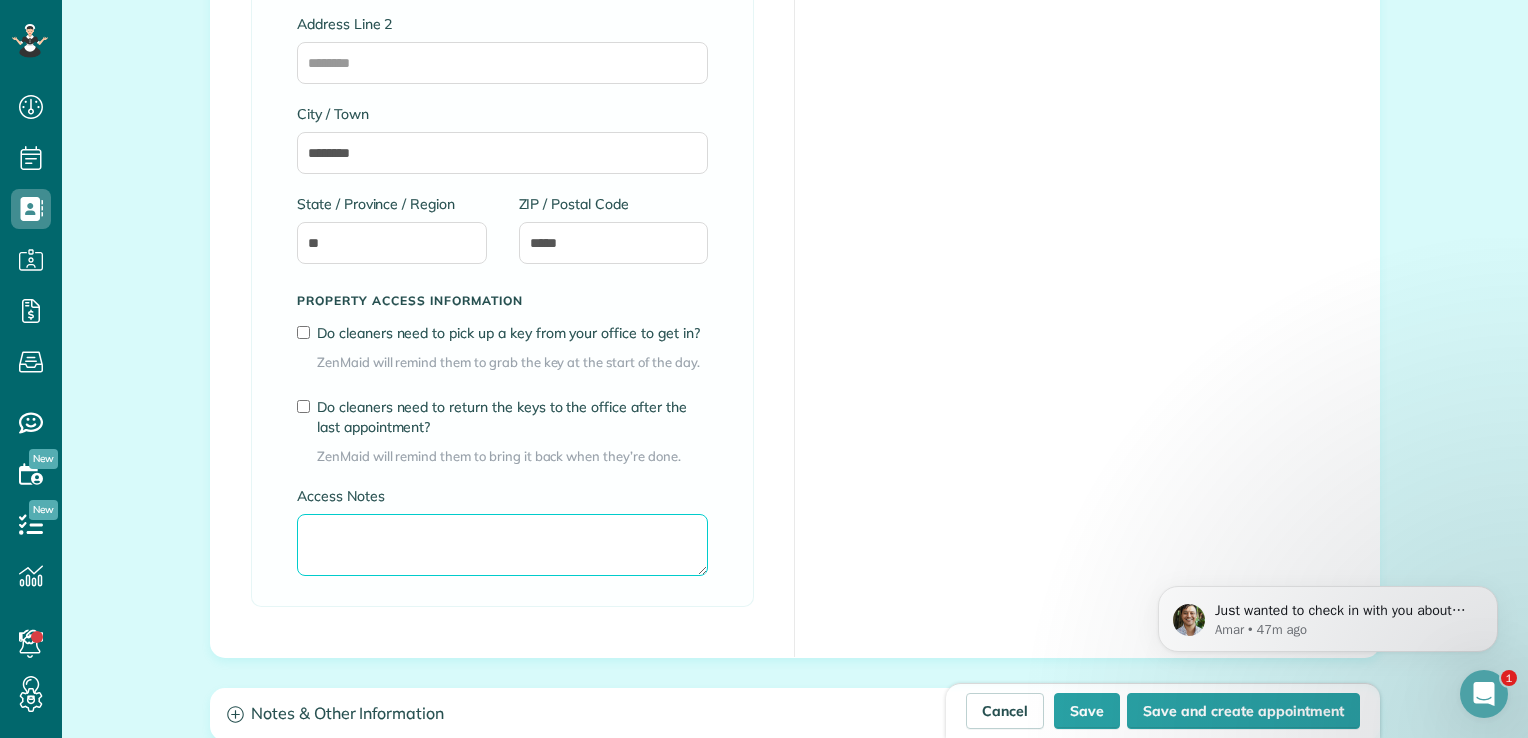 click on "Access Notes" at bounding box center [502, 545] 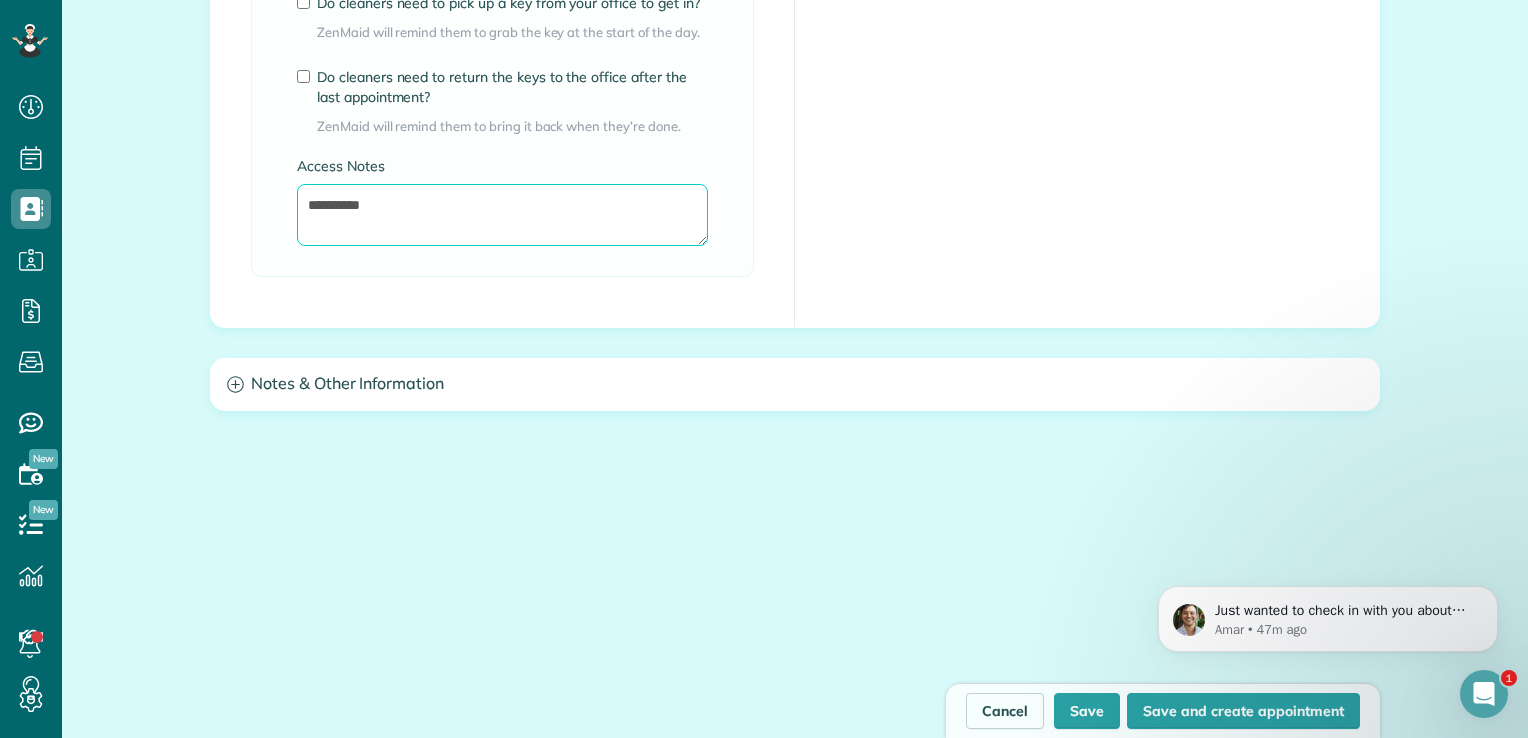 scroll, scrollTop: 1782, scrollLeft: 0, axis: vertical 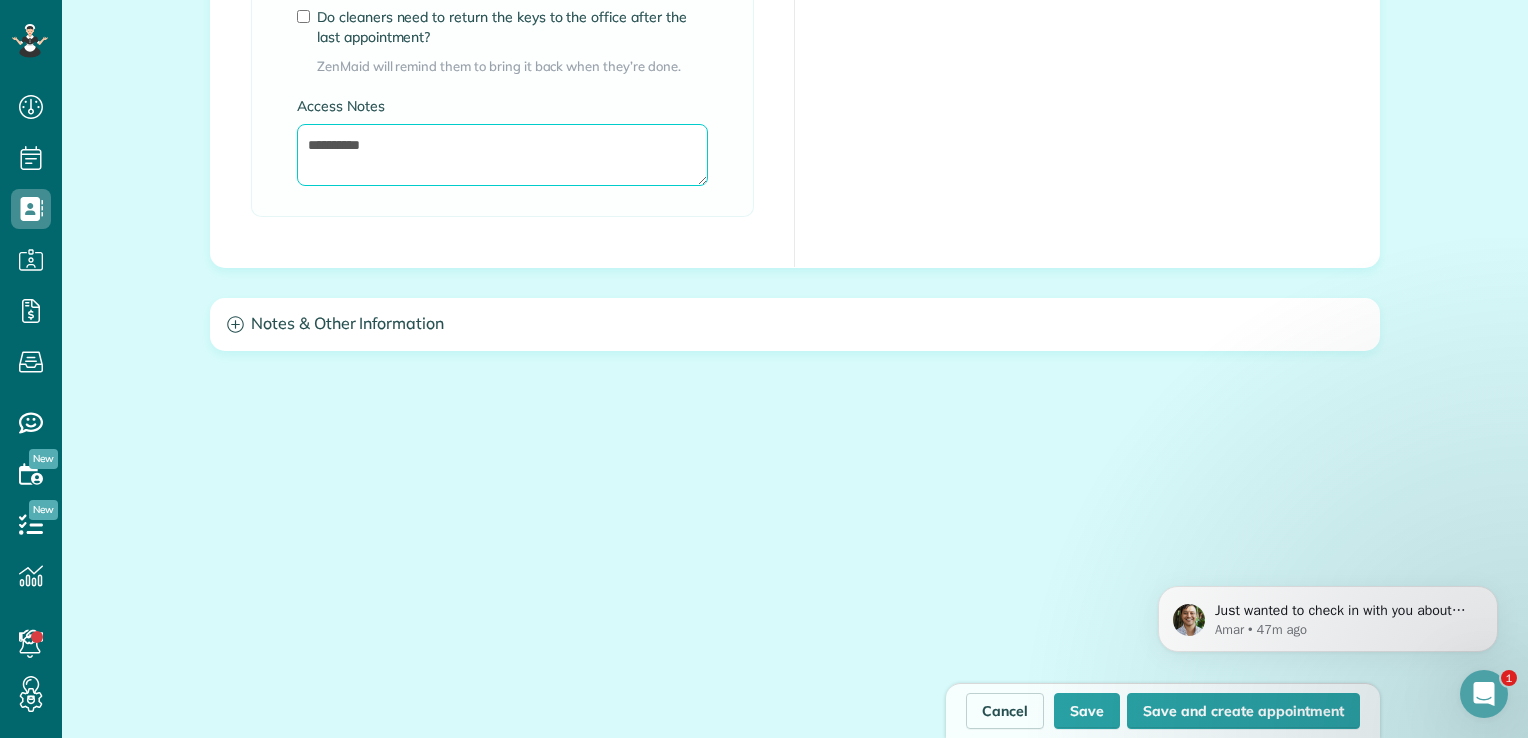 type on "**********" 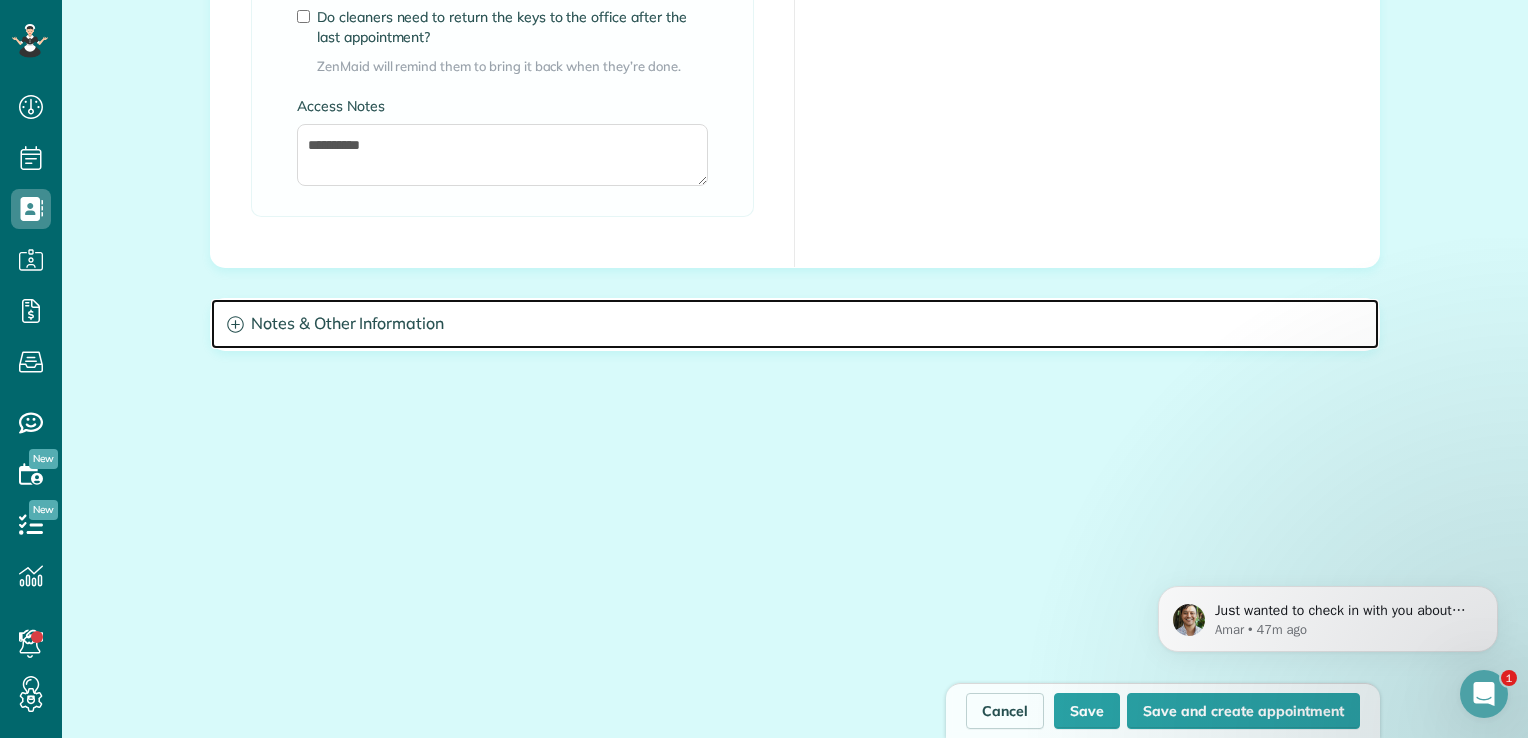 click on "Notes & Other Information" at bounding box center (795, 324) 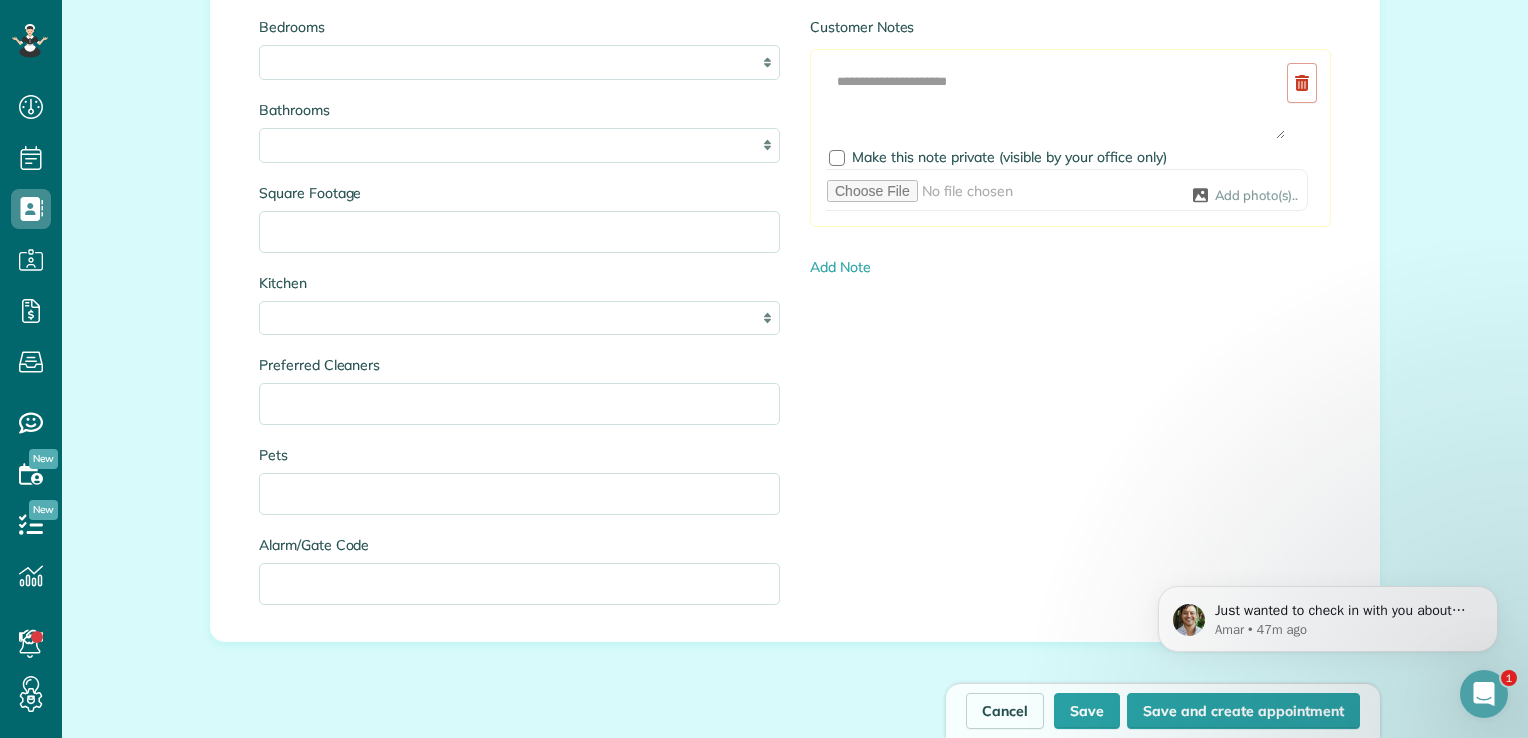 scroll, scrollTop: 2132, scrollLeft: 0, axis: vertical 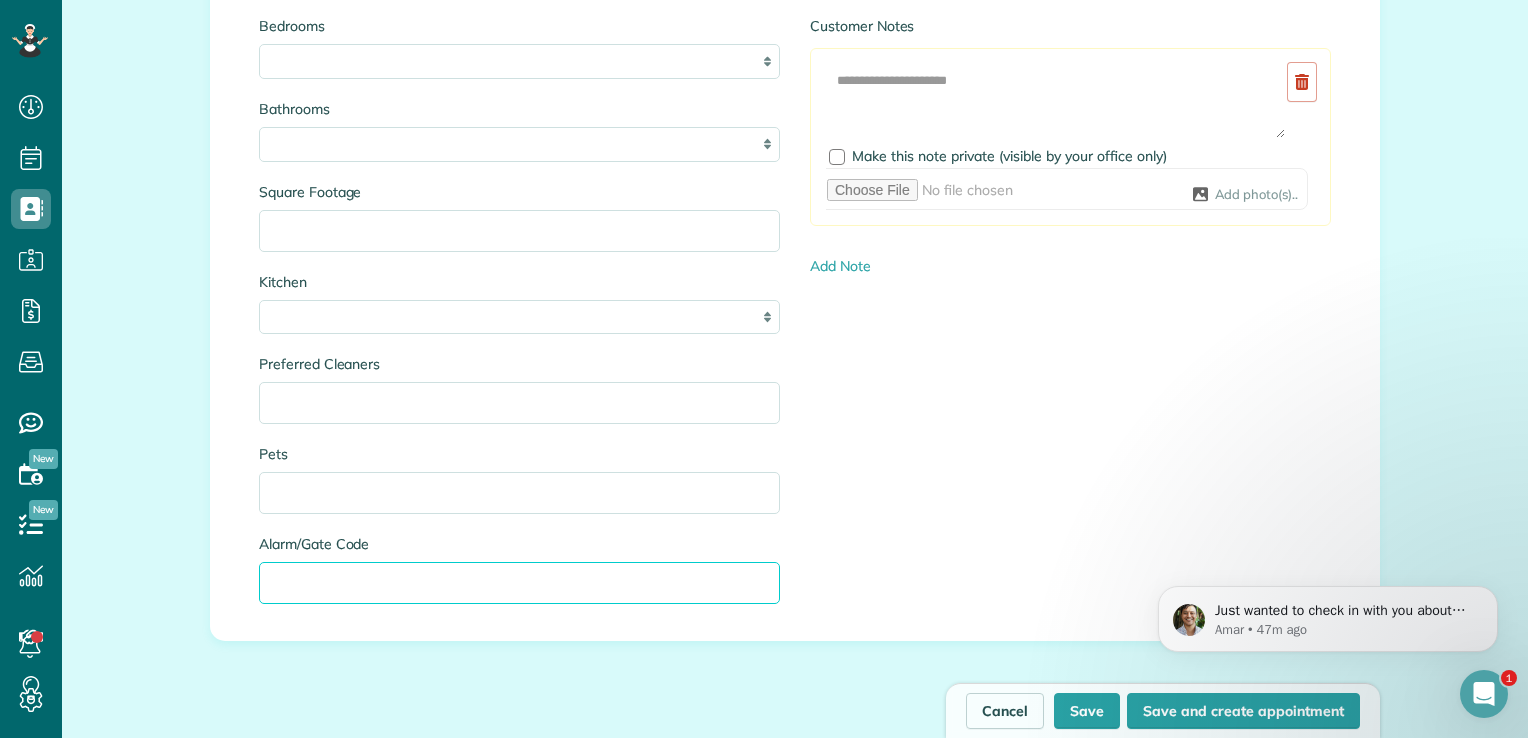 click on "Alarm/Gate Code" at bounding box center [519, 583] 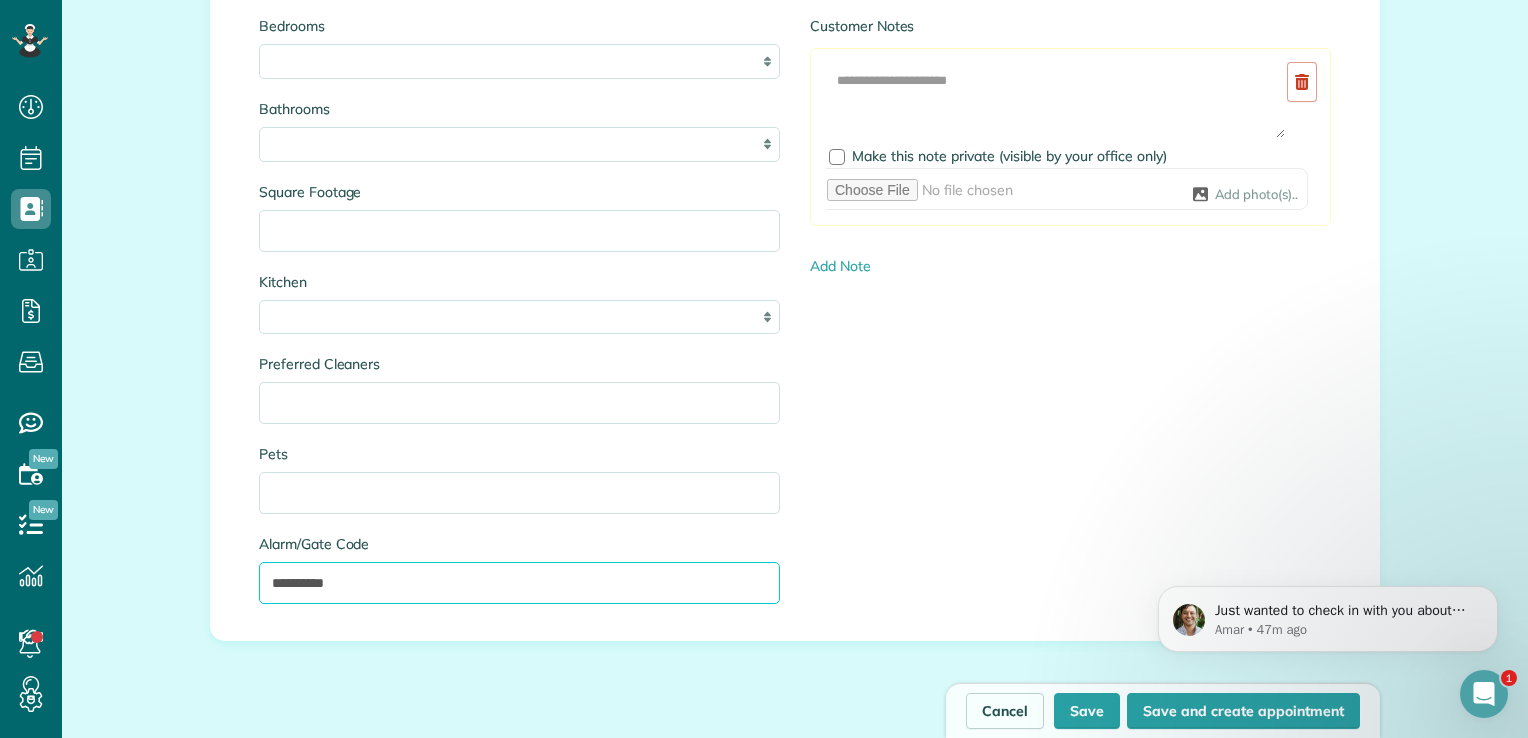 scroll, scrollTop: 2080, scrollLeft: 0, axis: vertical 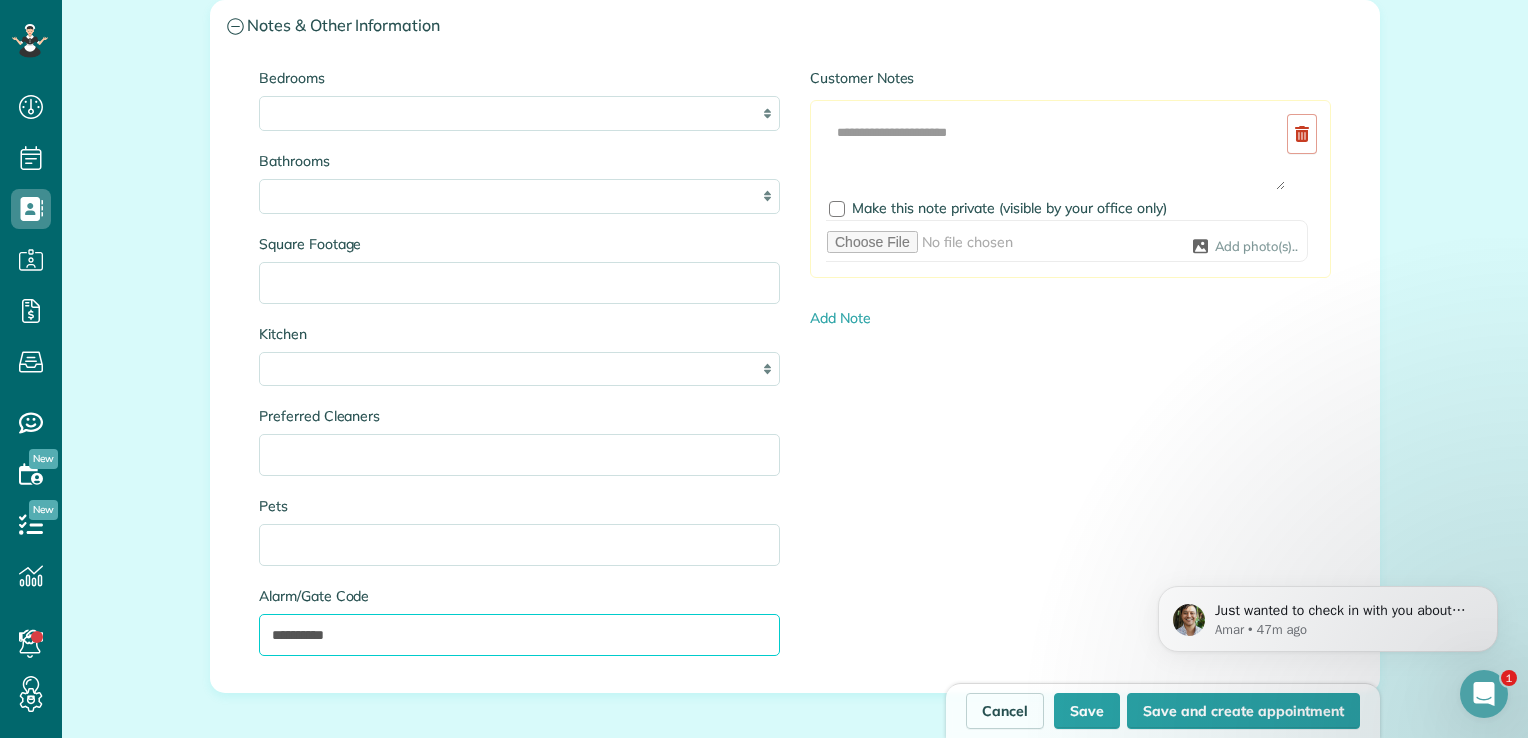 type on "**********" 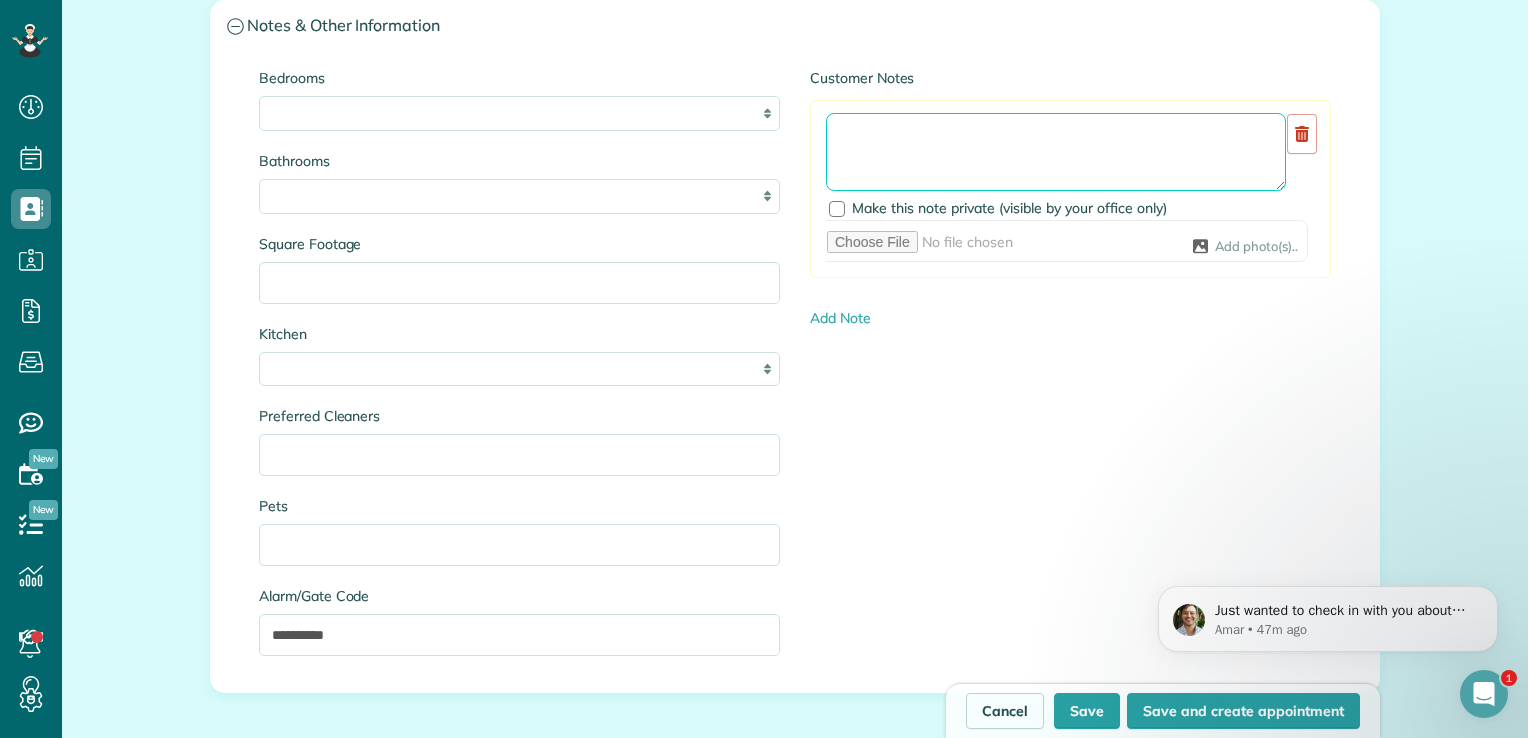 click at bounding box center (1056, 152) 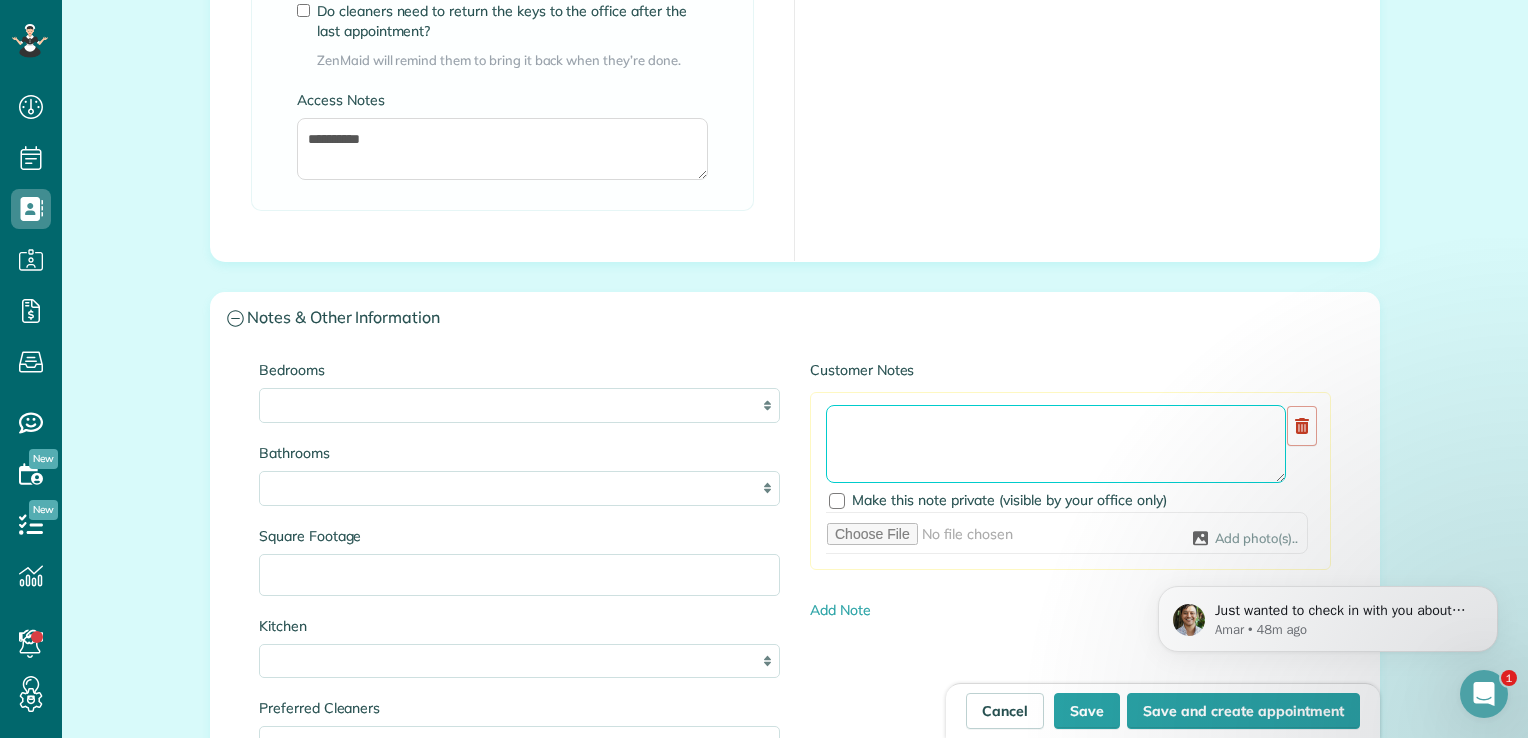 scroll, scrollTop: 1766, scrollLeft: 0, axis: vertical 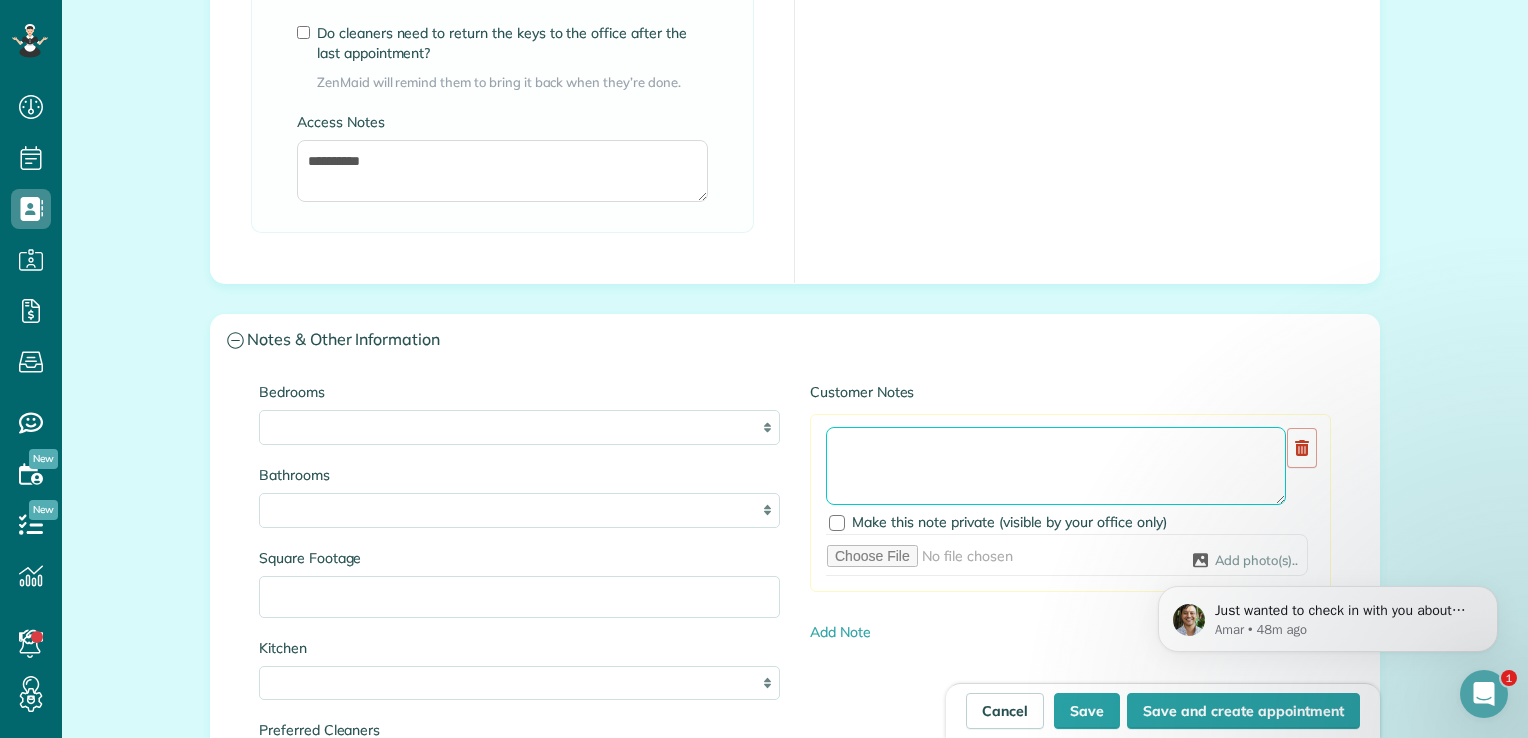 paste on "**********" 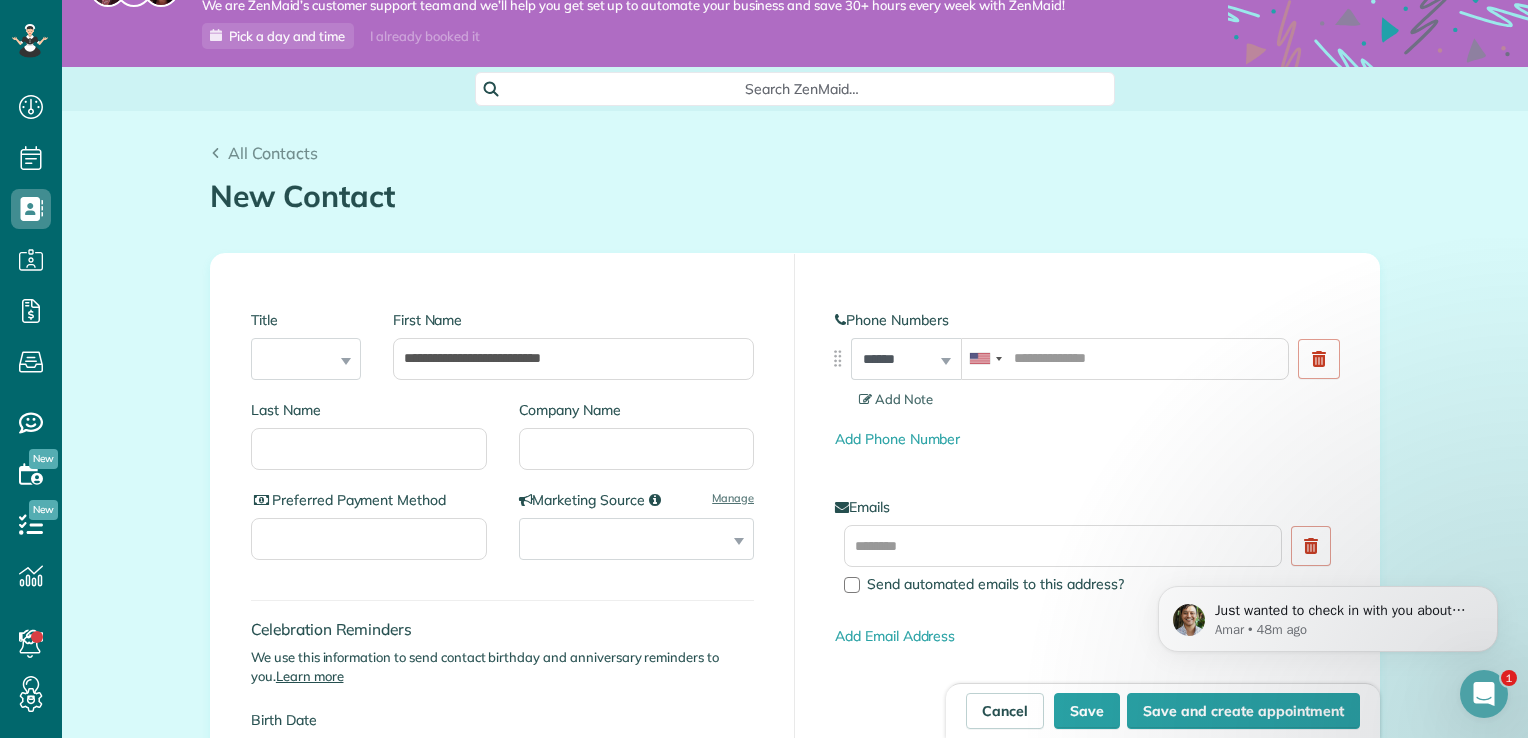 scroll, scrollTop: 0, scrollLeft: 0, axis: both 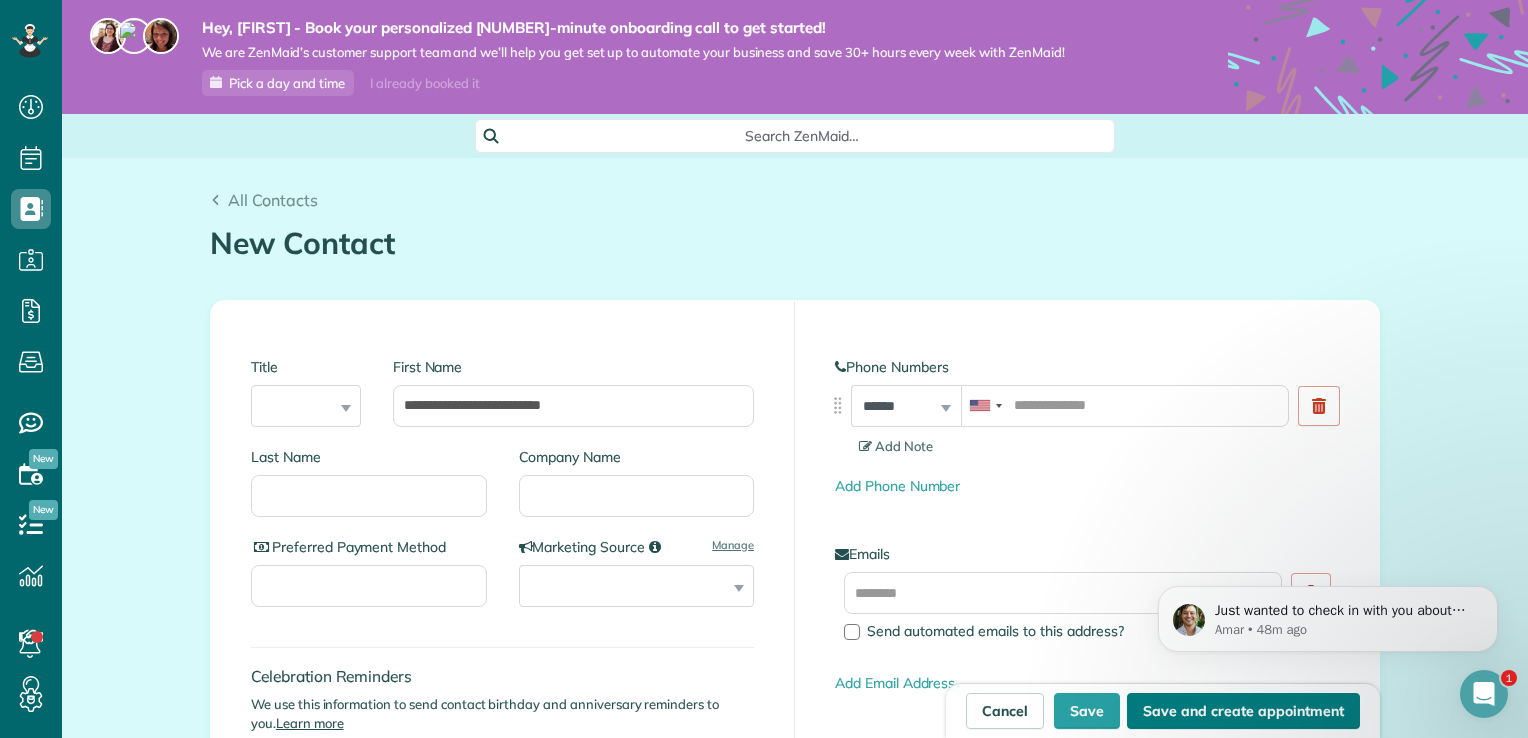 type on "**********" 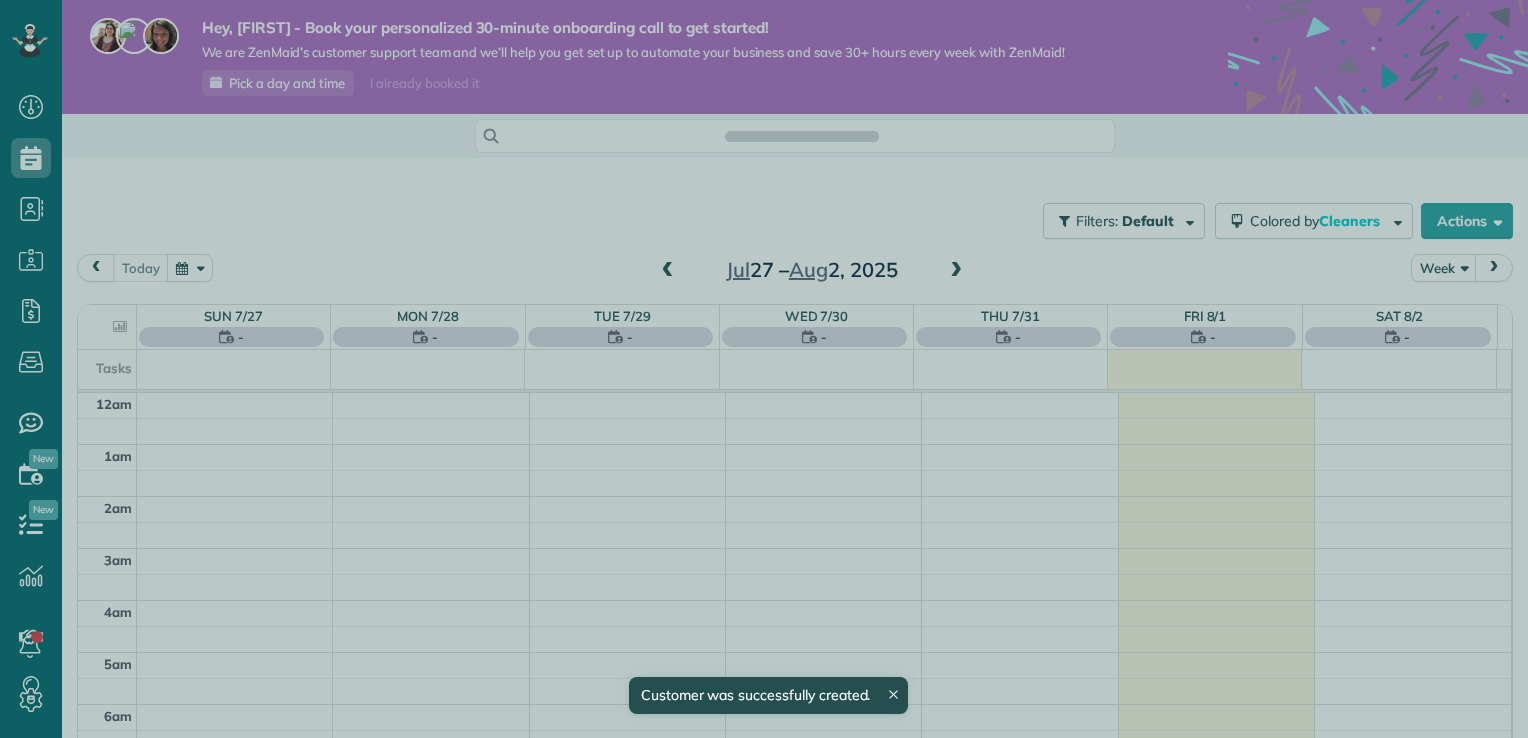 scroll, scrollTop: 0, scrollLeft: 0, axis: both 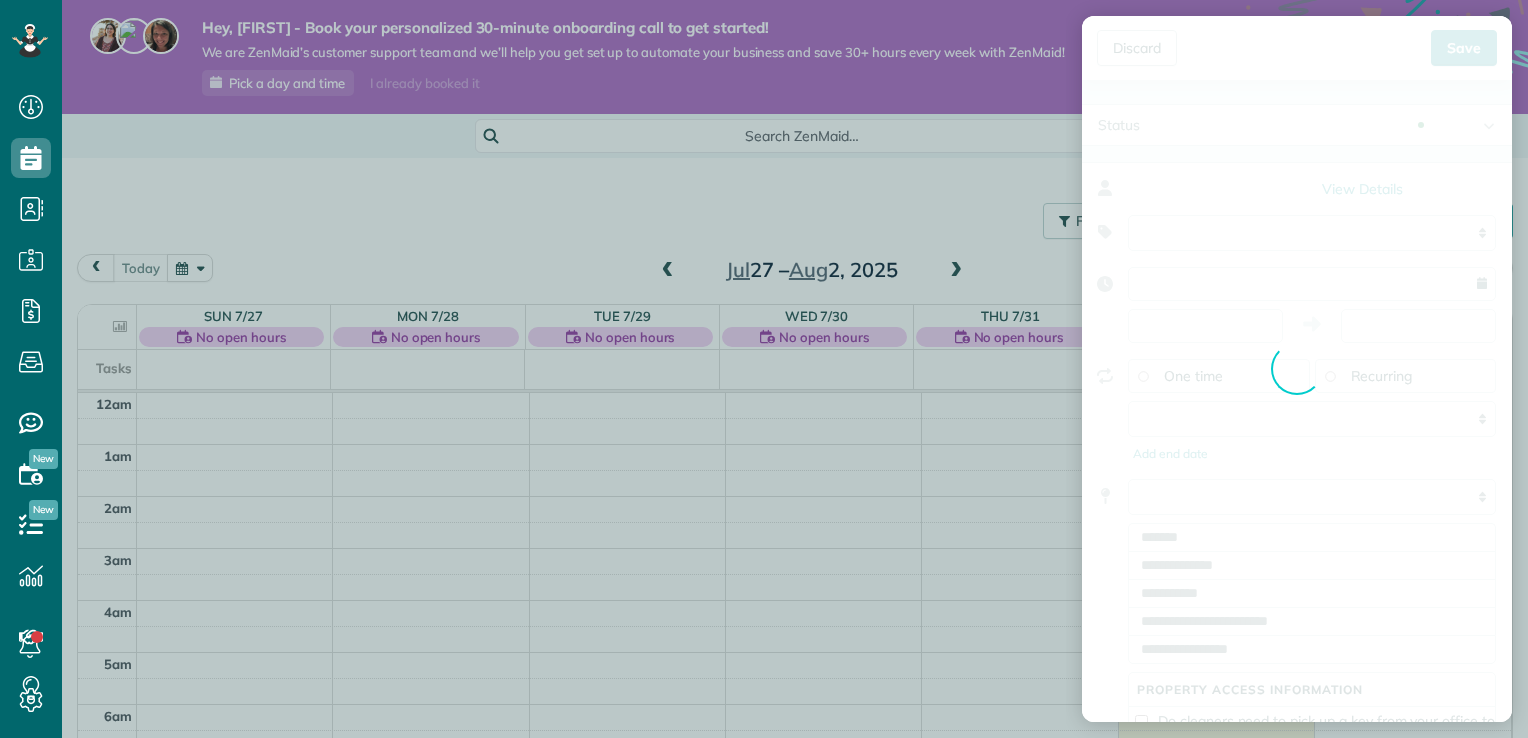 type on "**********" 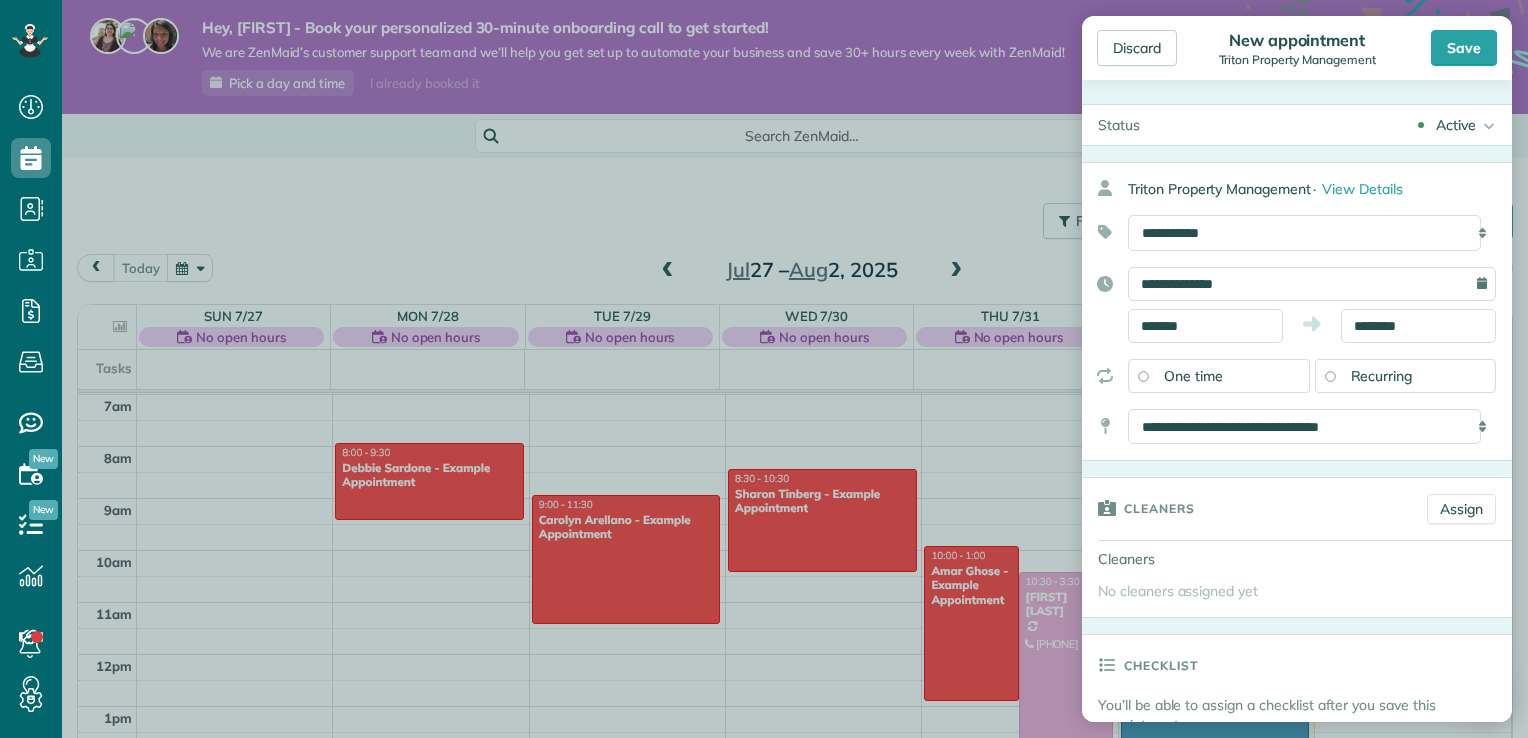 click on "**********" at bounding box center (1312, 284) 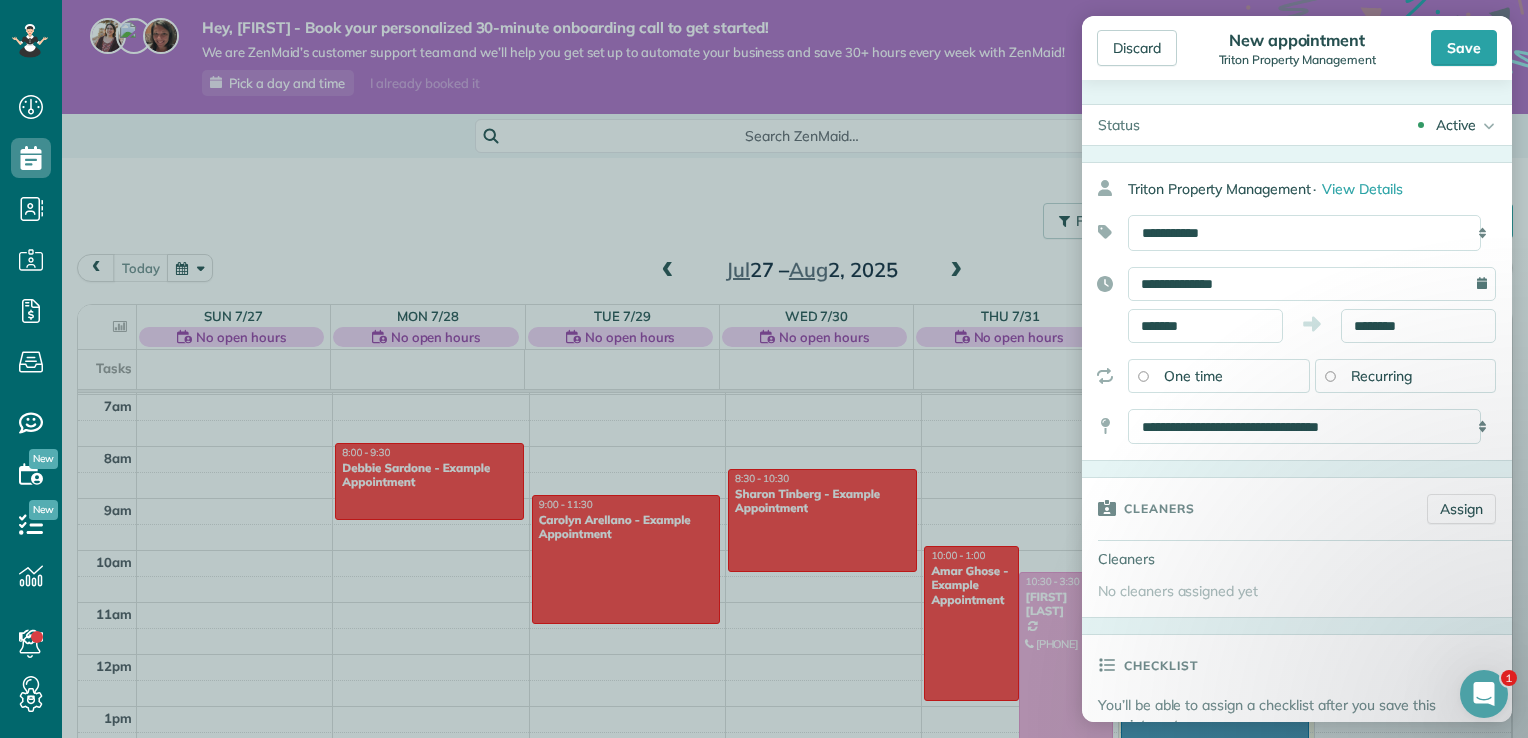 scroll, scrollTop: 0, scrollLeft: 0, axis: both 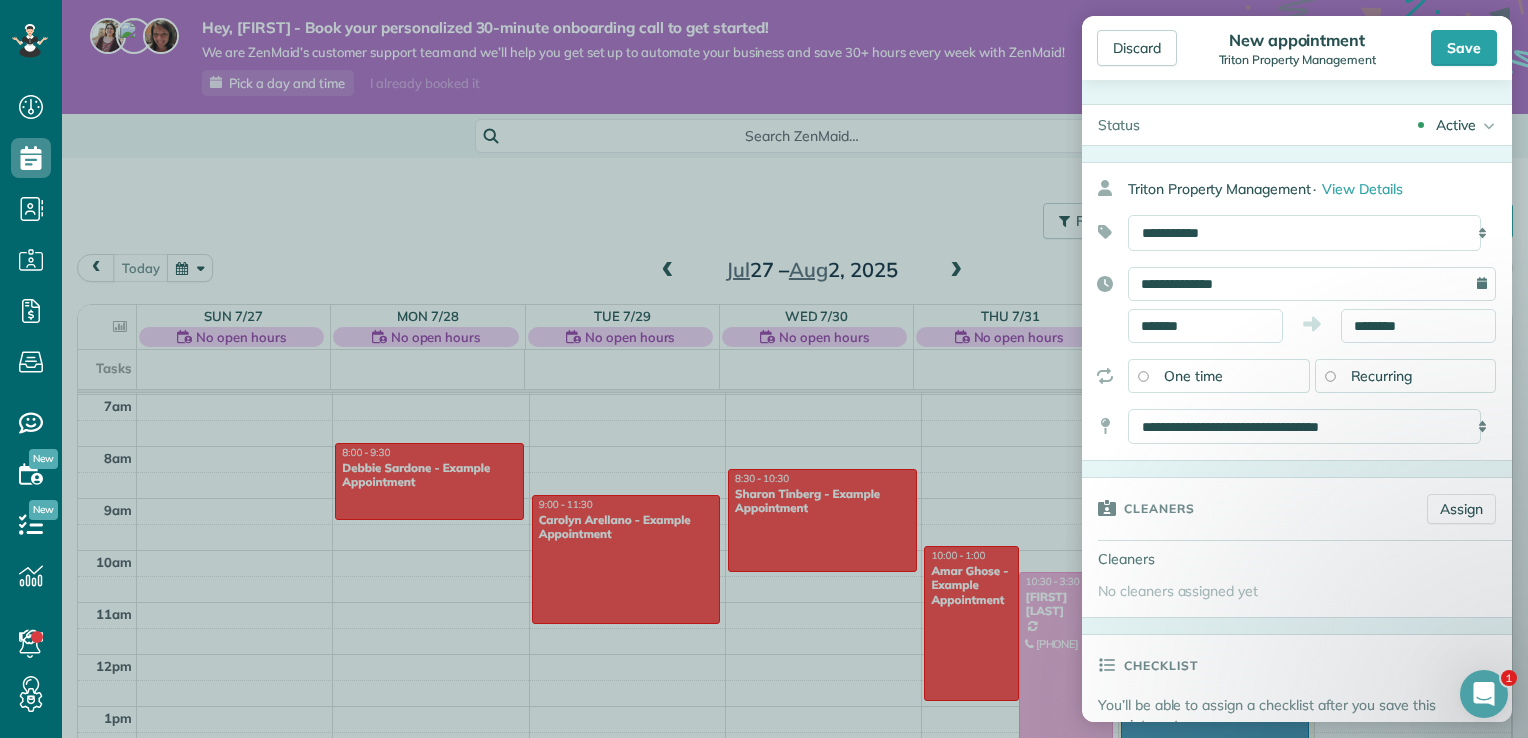 click on "**********" at bounding box center [1312, 284] 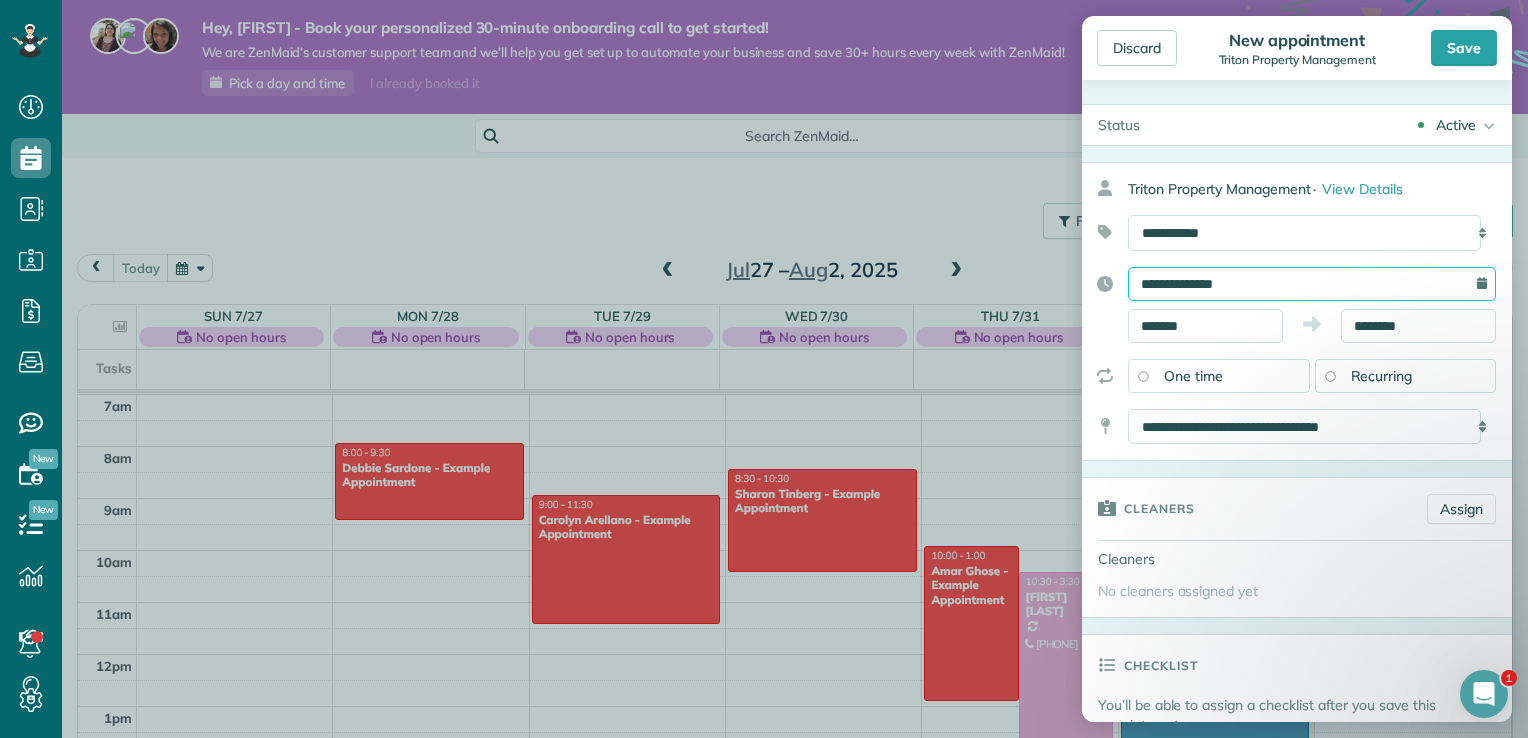 click on "**********" at bounding box center [1312, 284] 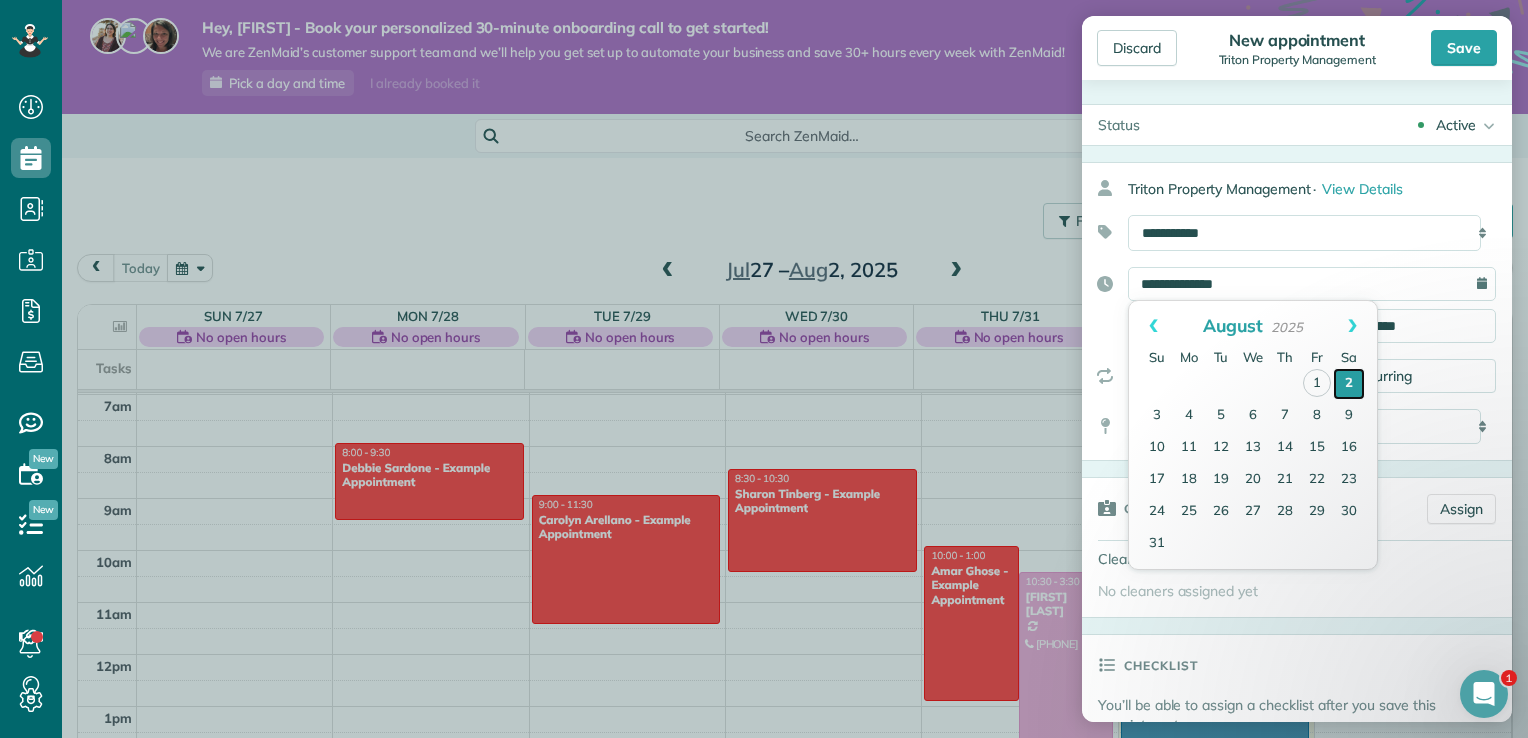click on "2" at bounding box center (1349, 384) 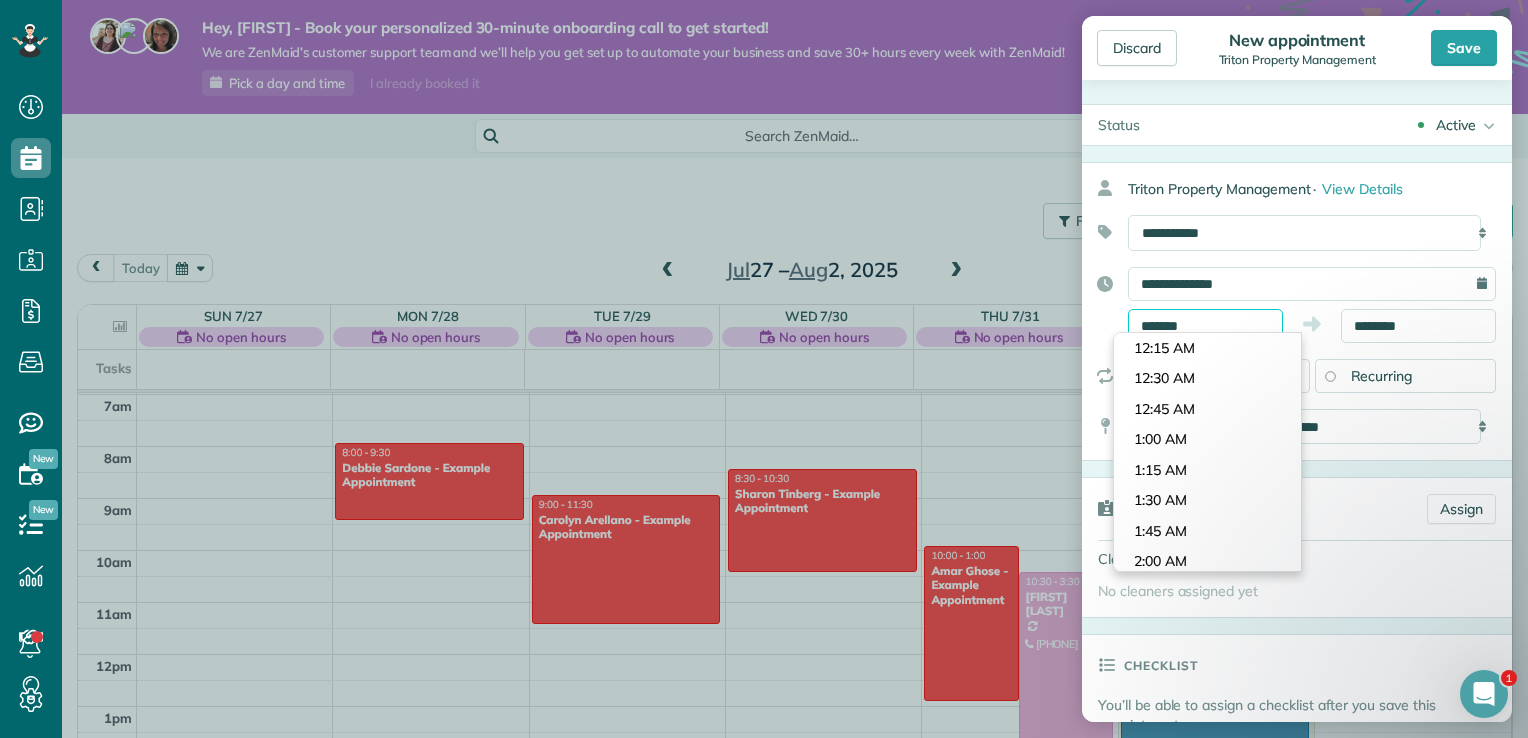 click on "*******" at bounding box center (1205, 326) 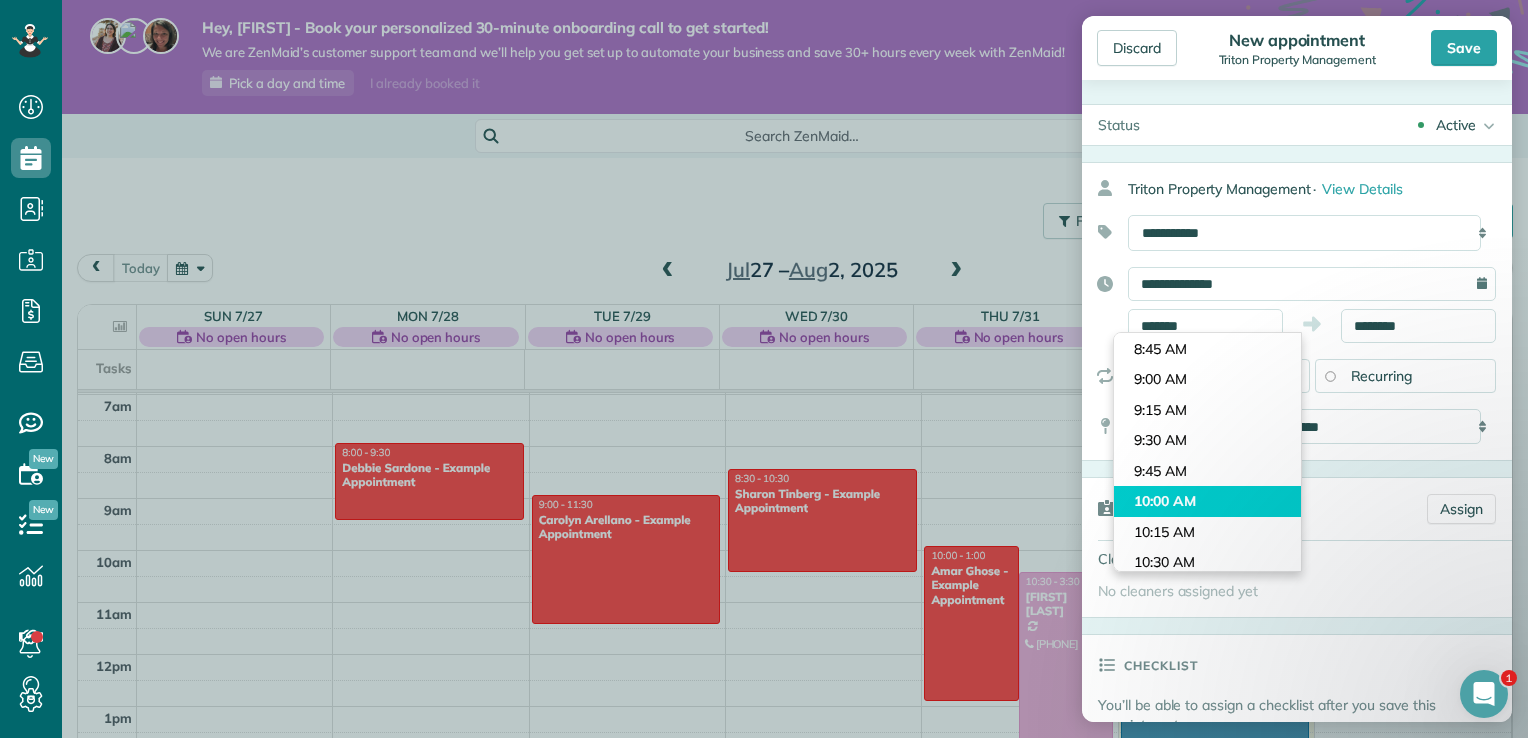 type on "********" 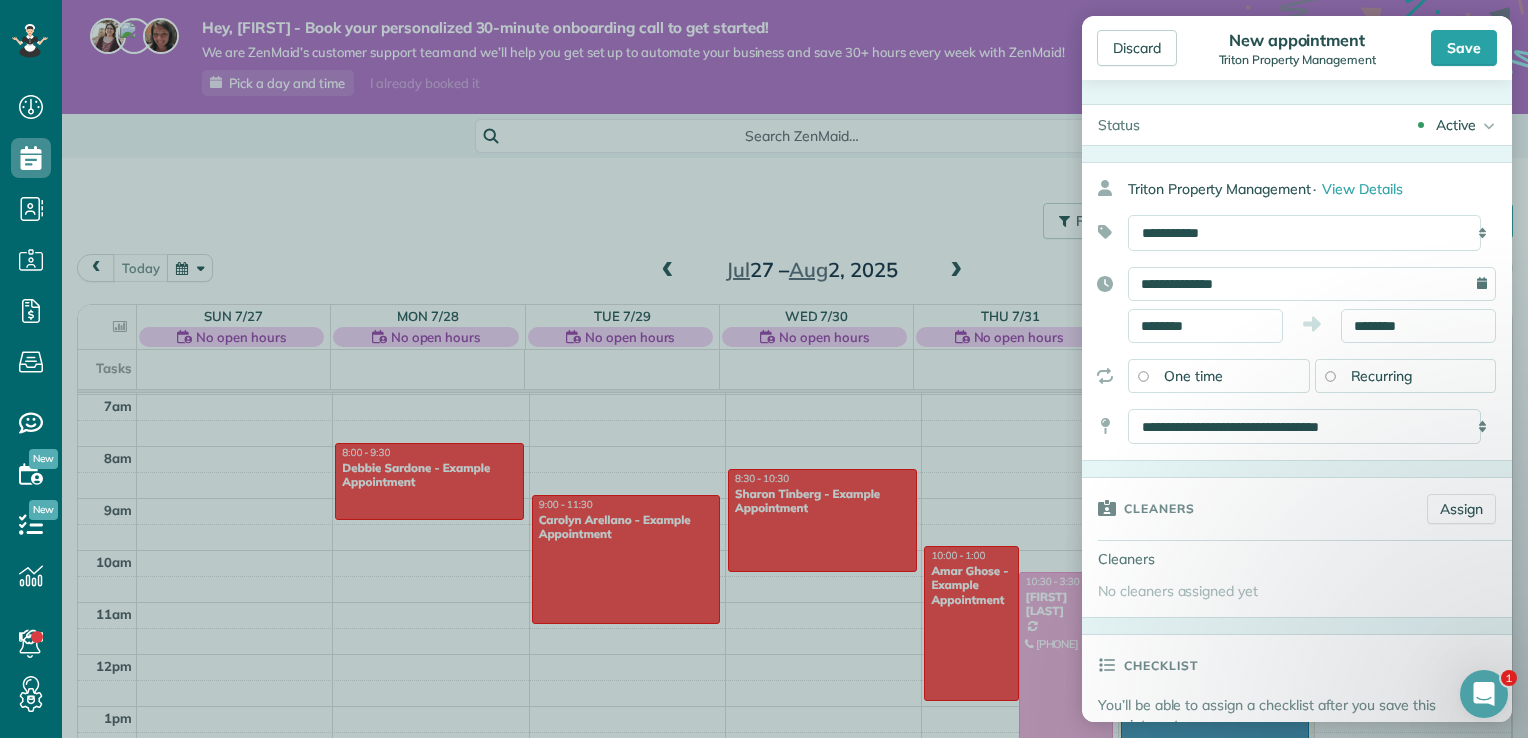 click on "Dashboard
Scheduling
Calendar View
List View
Dispatch View - Weekly scheduling (Beta)" at bounding box center [764, 369] 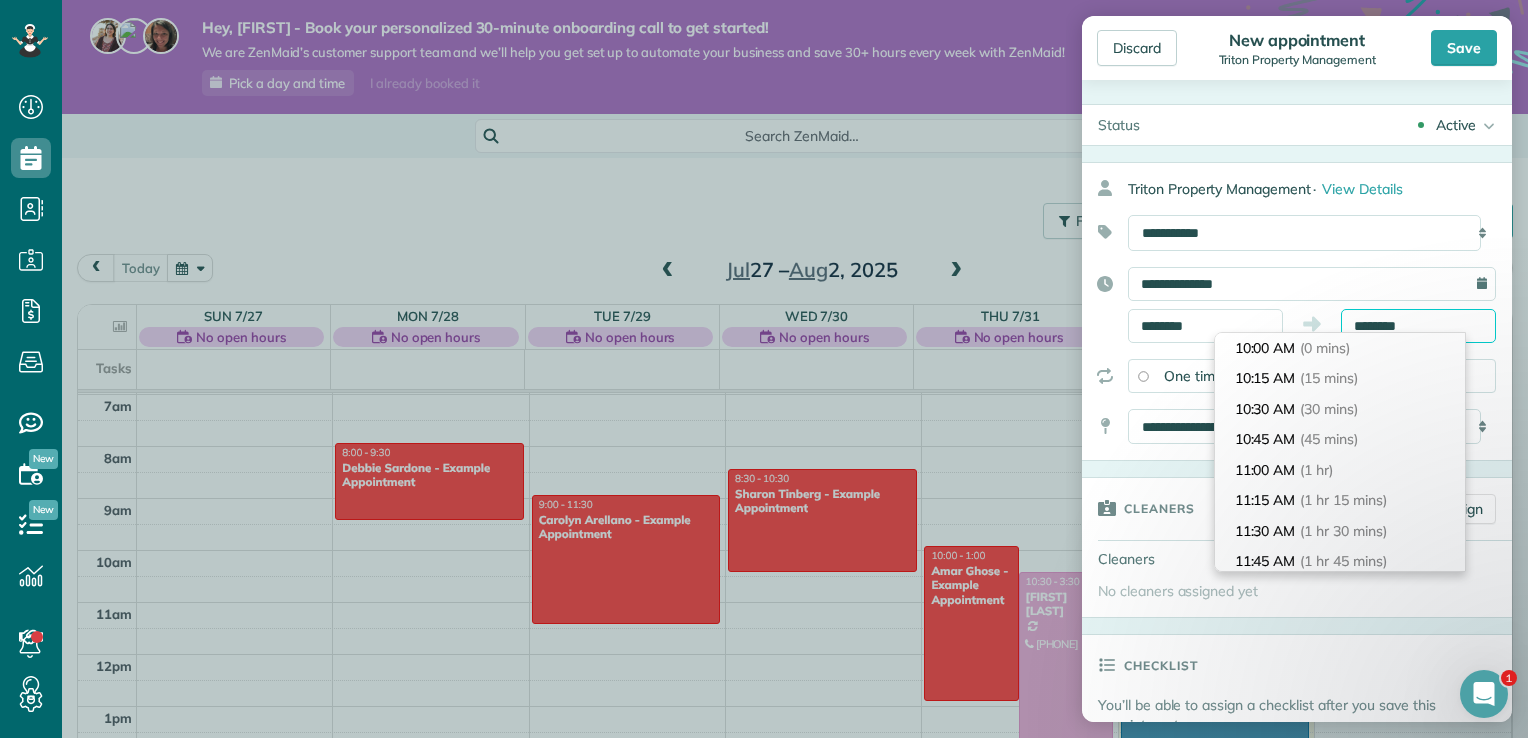 click on "********" at bounding box center (1418, 326) 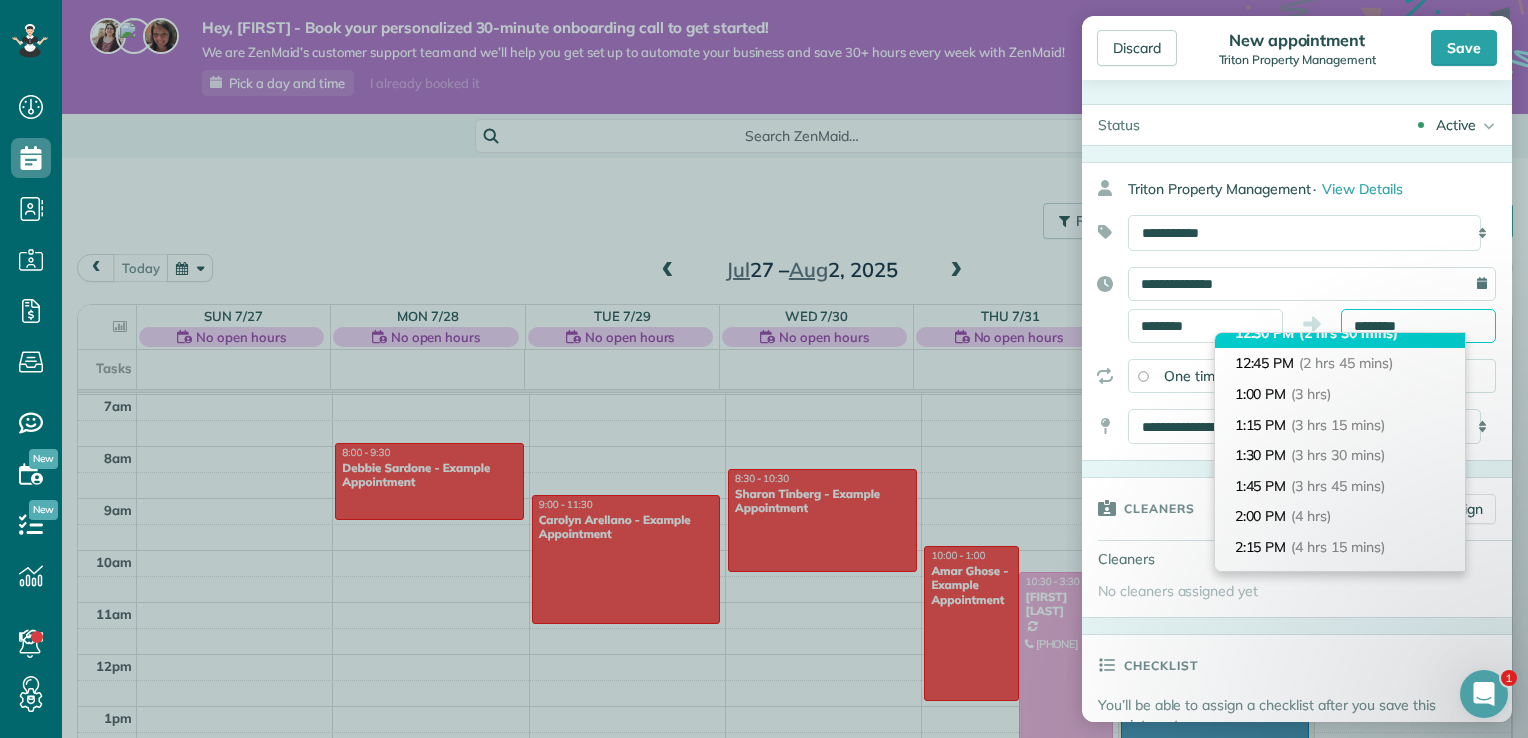 scroll, scrollTop: 321, scrollLeft: 0, axis: vertical 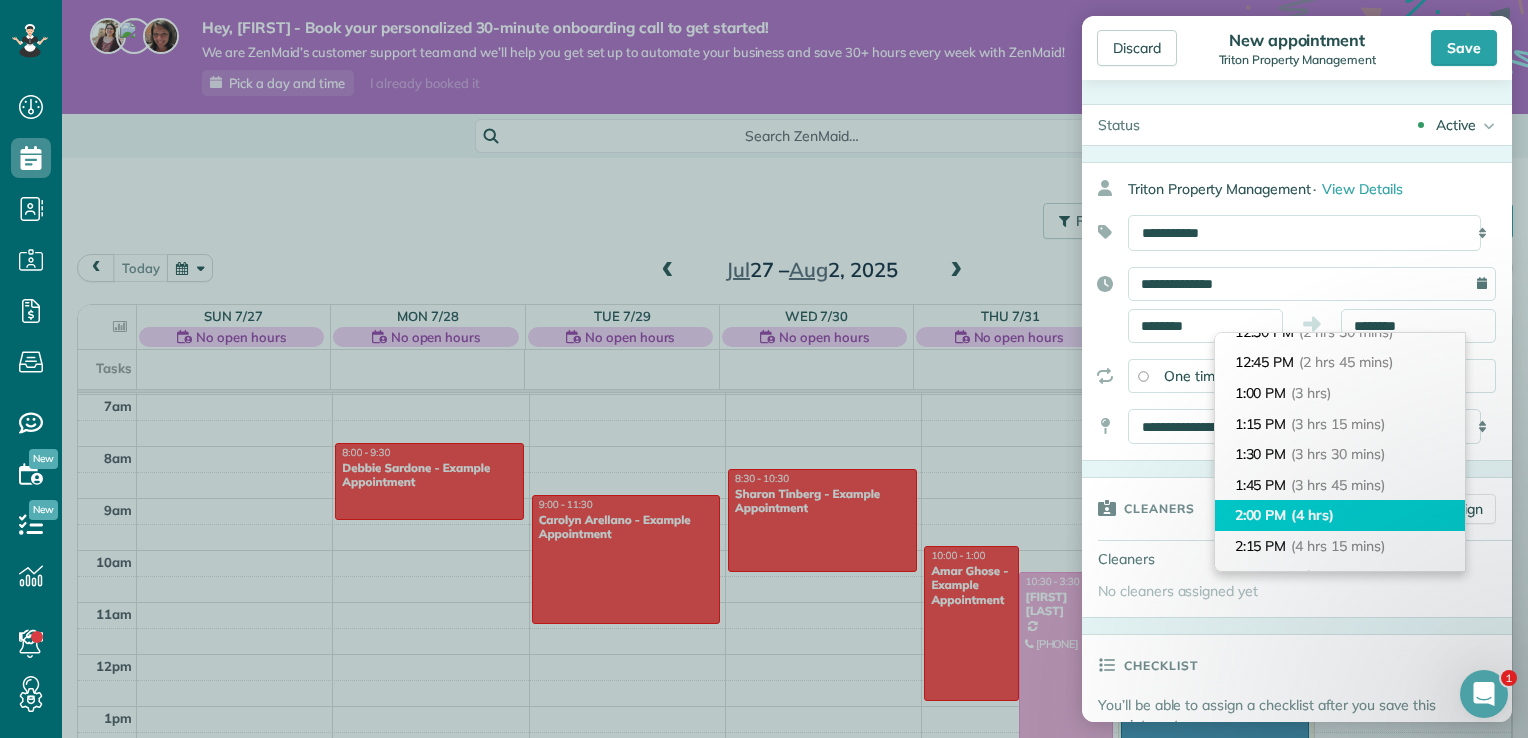 type on "*******" 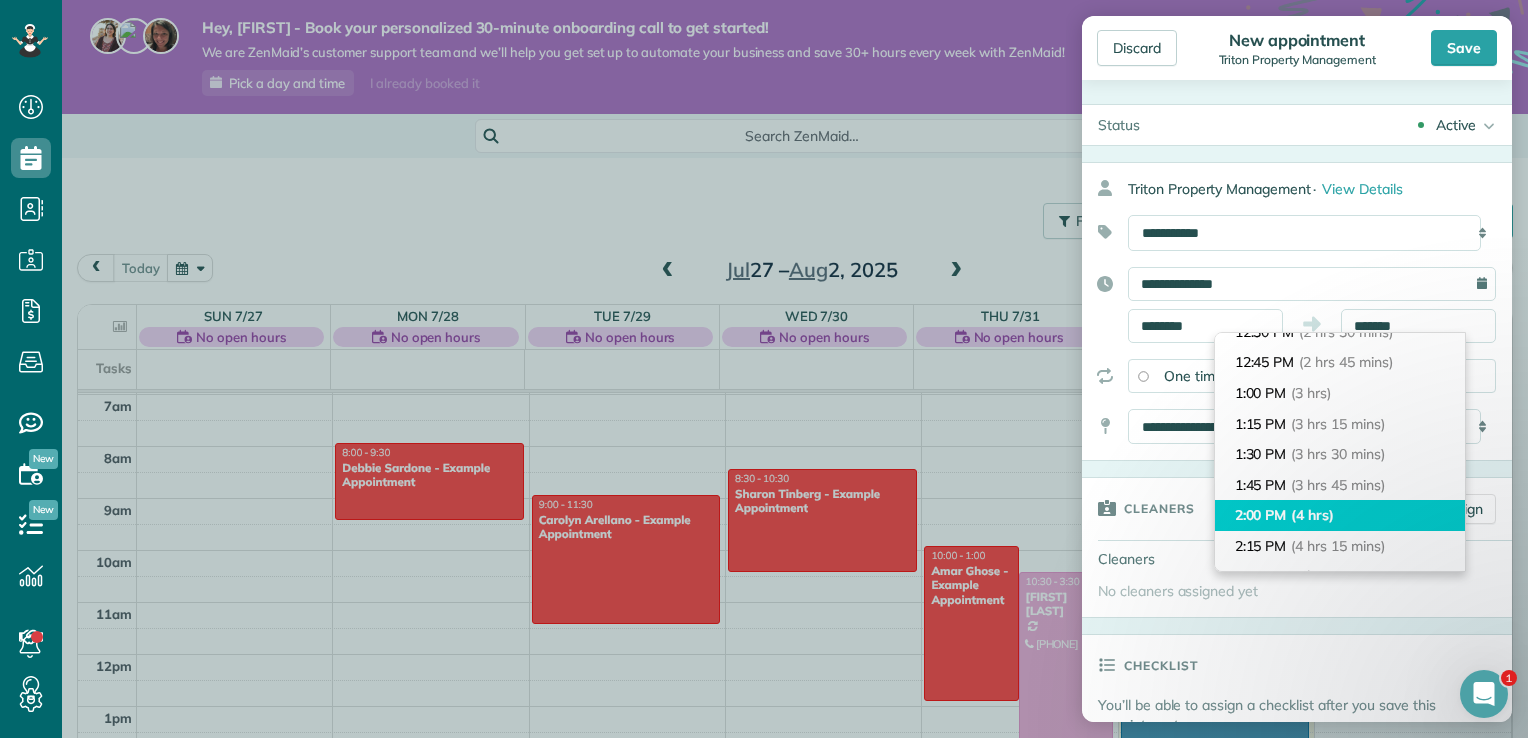 click on "(4 hrs)" at bounding box center [1312, 515] 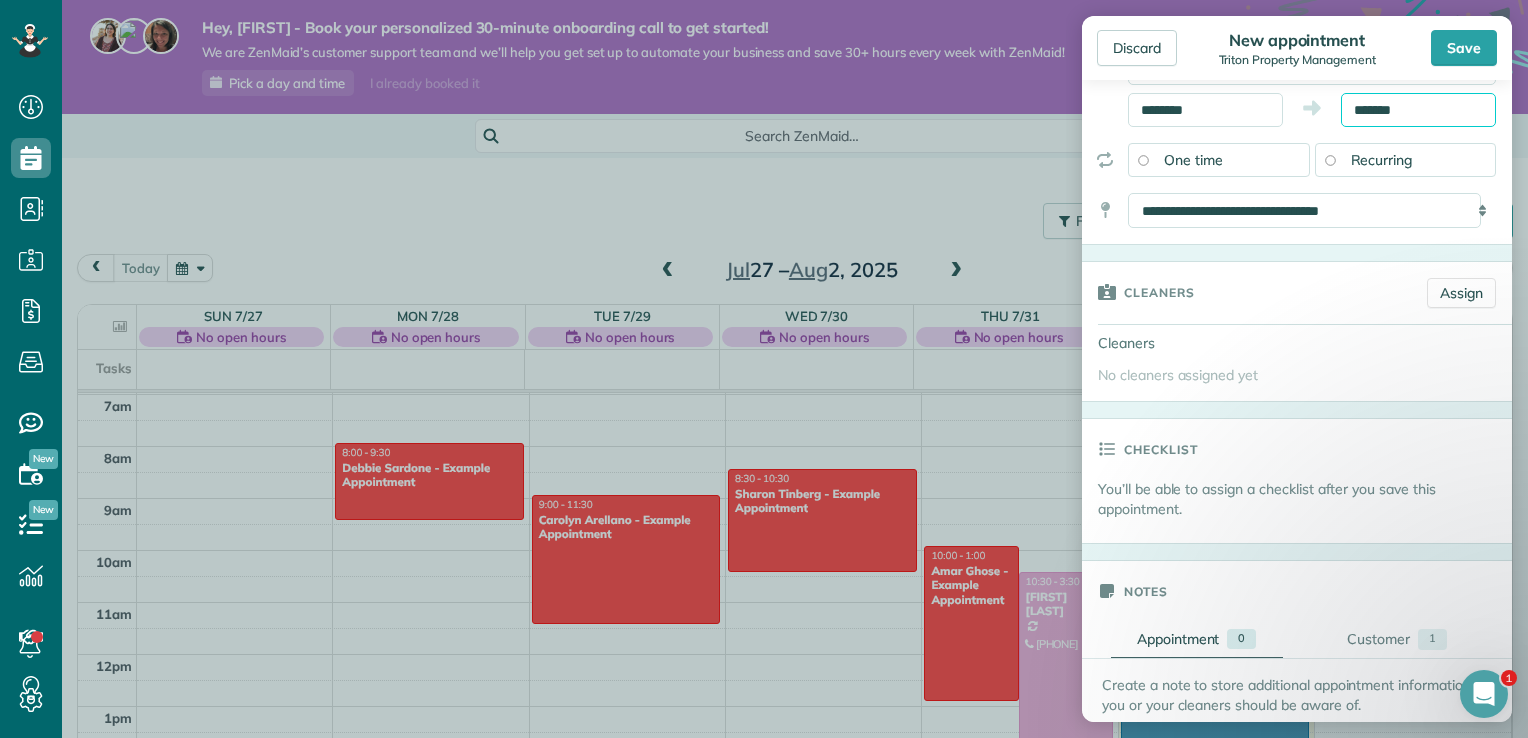 scroll, scrollTop: 356, scrollLeft: 0, axis: vertical 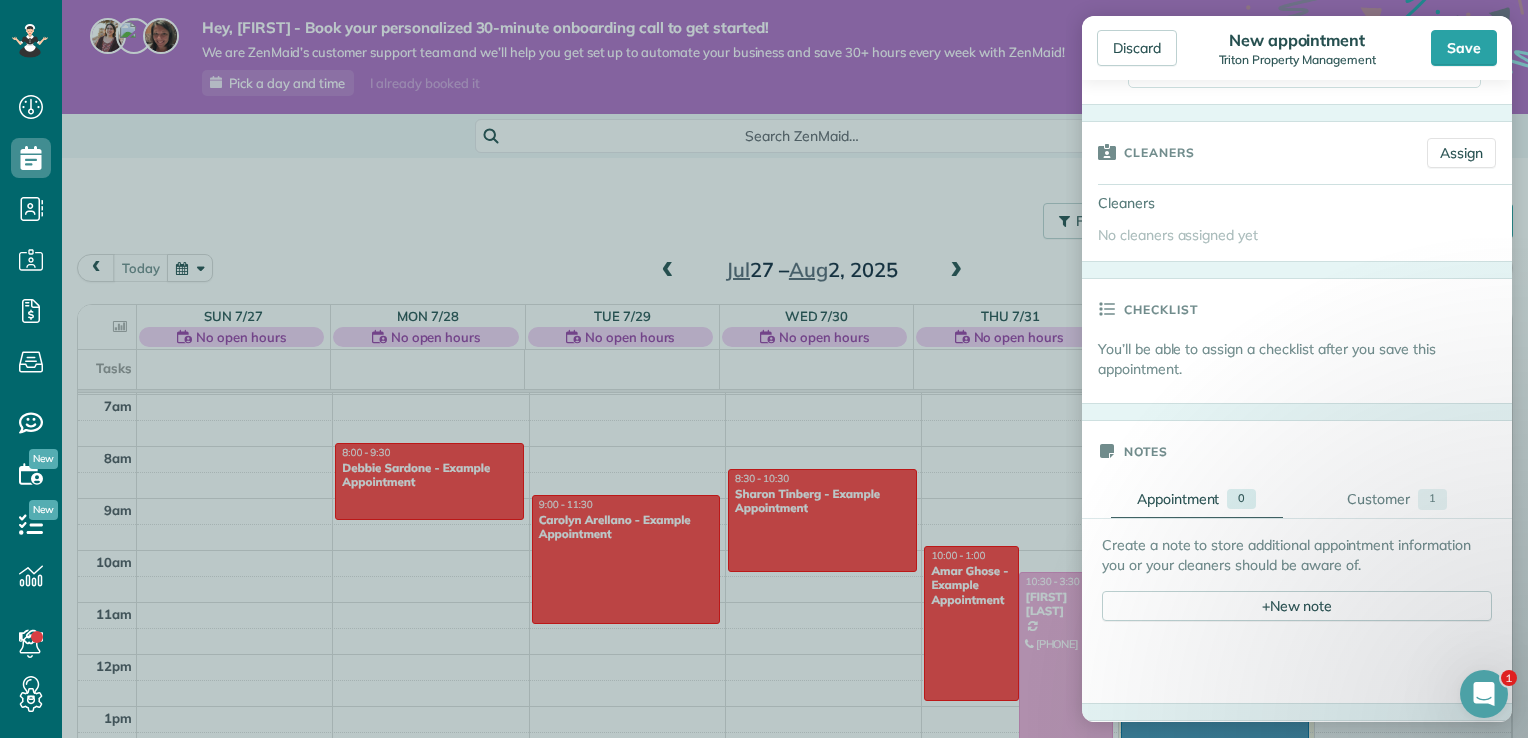 click 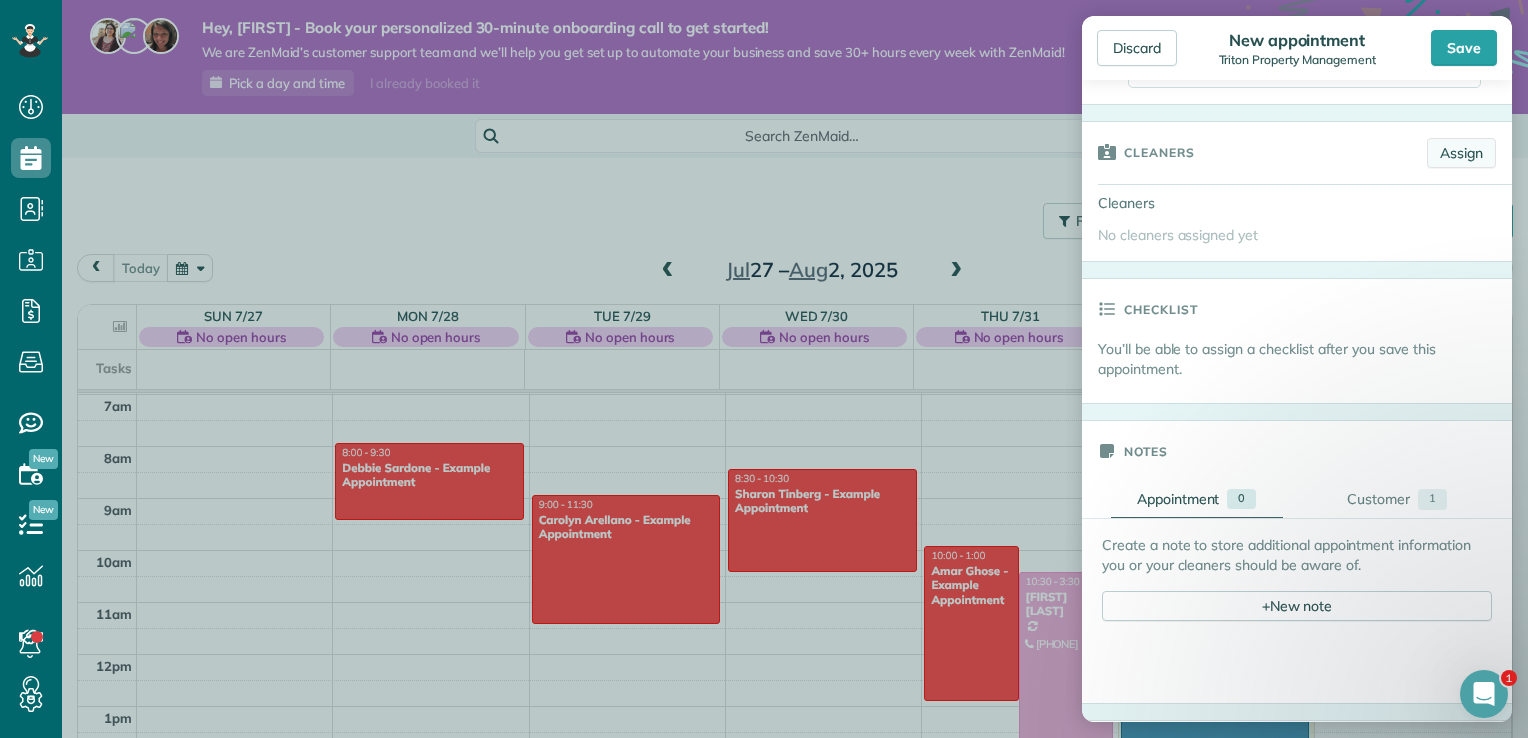 click on "Assign" at bounding box center (1461, 153) 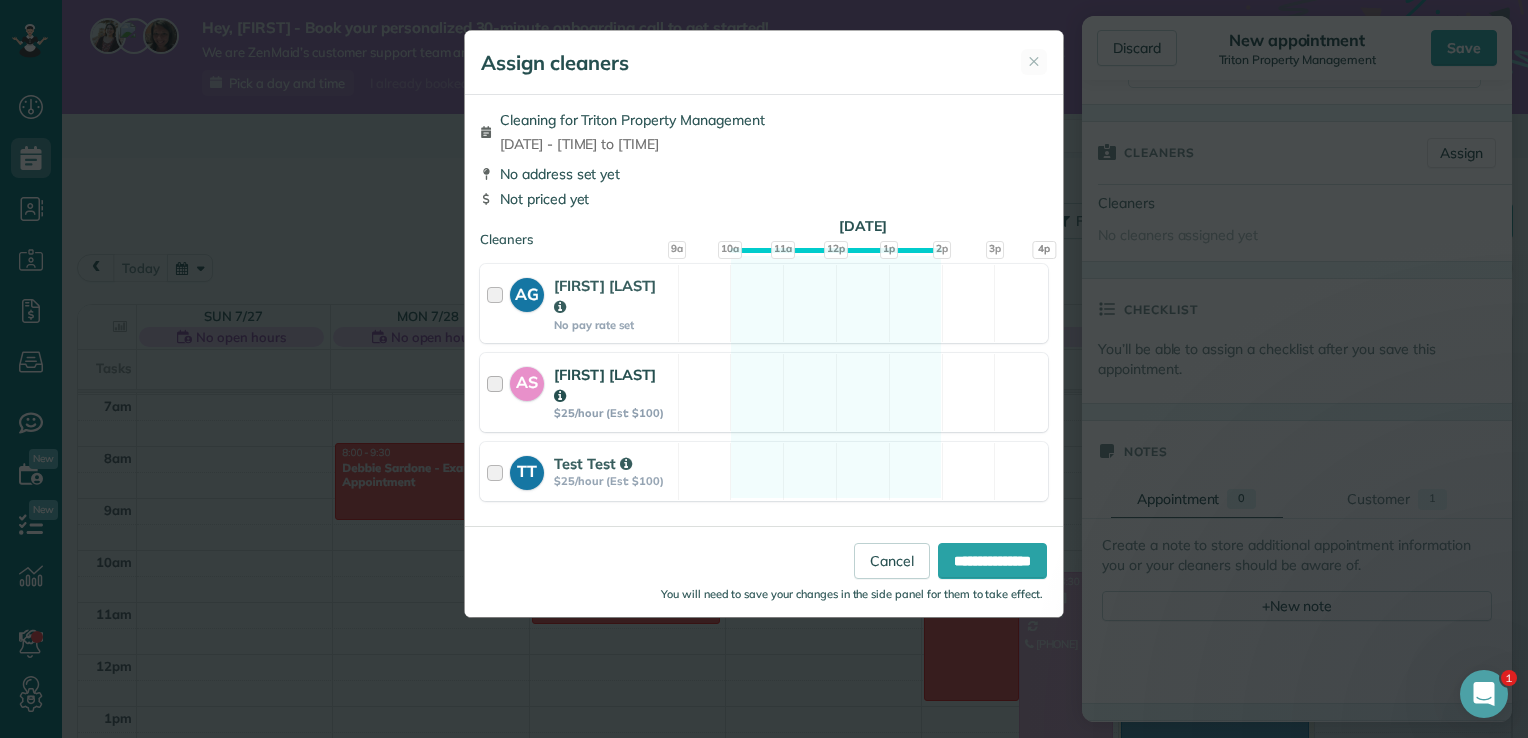click at bounding box center (498, 392) 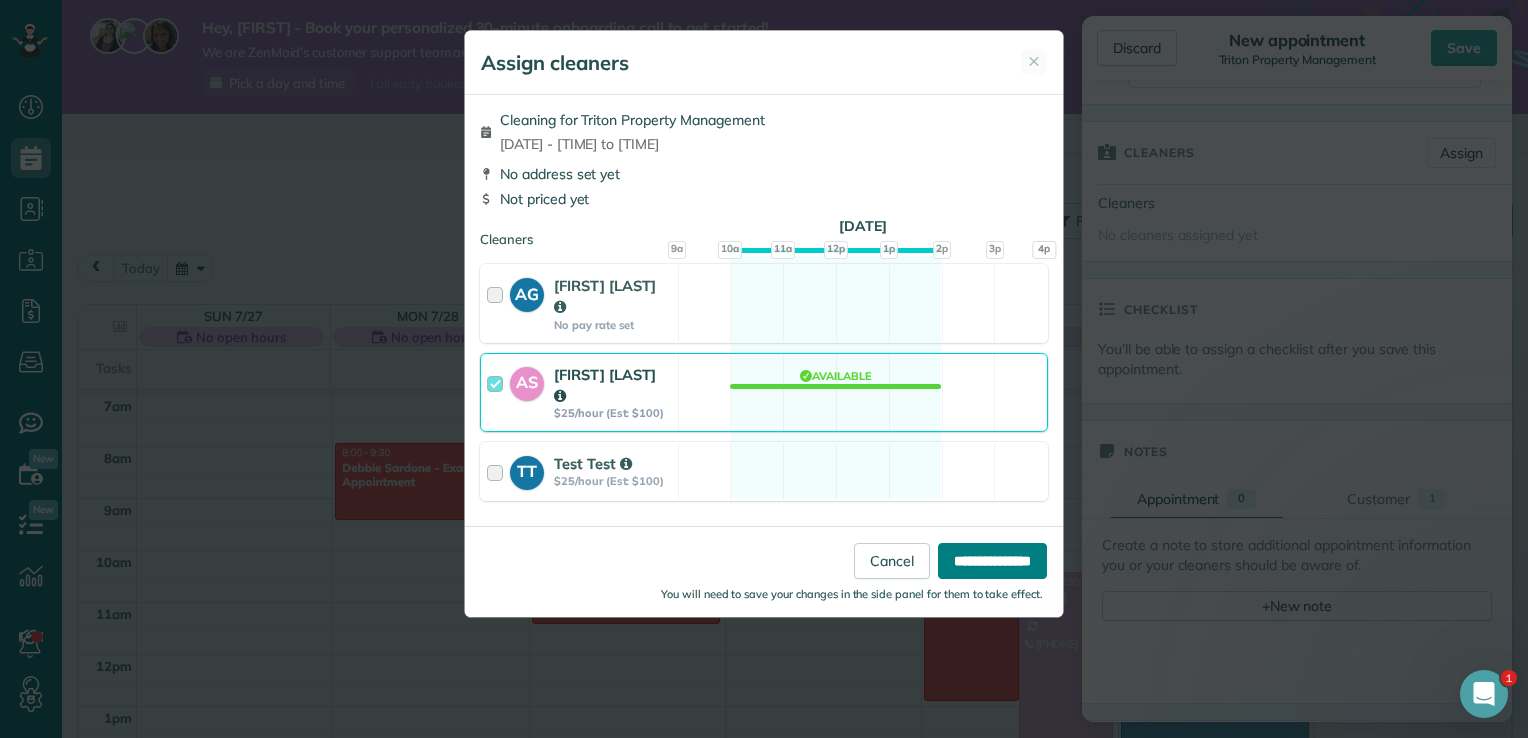 click on "**********" at bounding box center [992, 561] 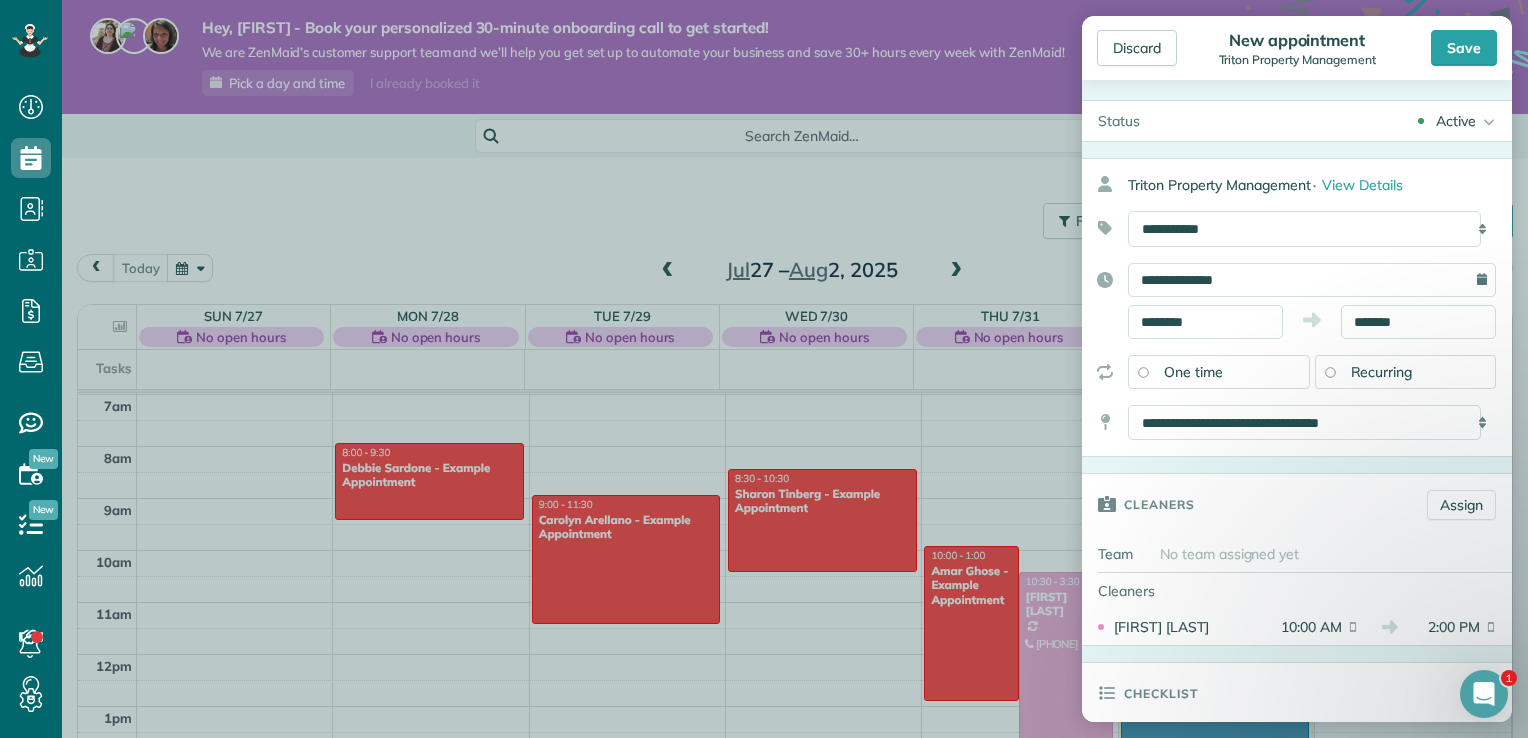 scroll, scrollTop: 0, scrollLeft: 0, axis: both 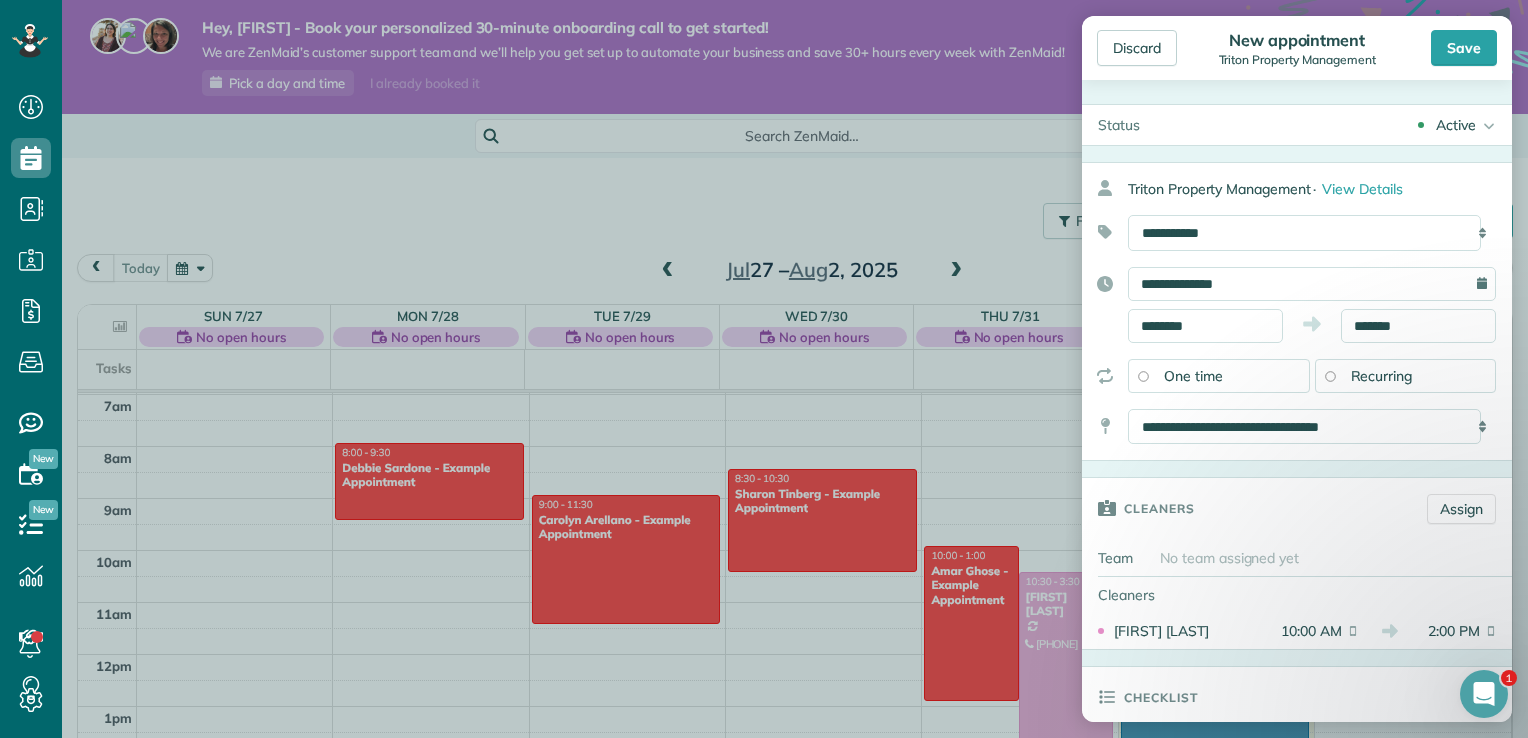 click on "Recurring" at bounding box center (1406, 376) 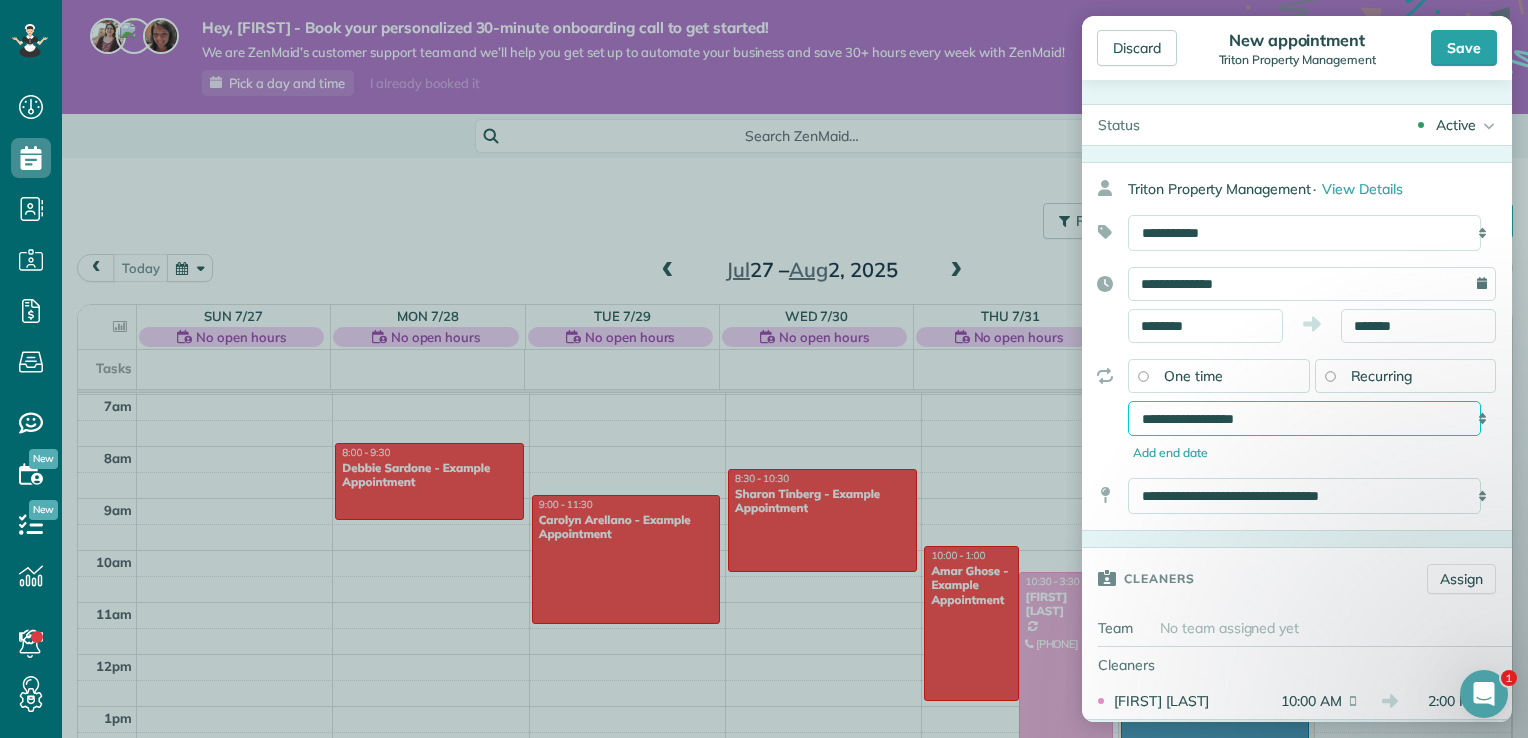 click on "**********" at bounding box center [1304, 419] 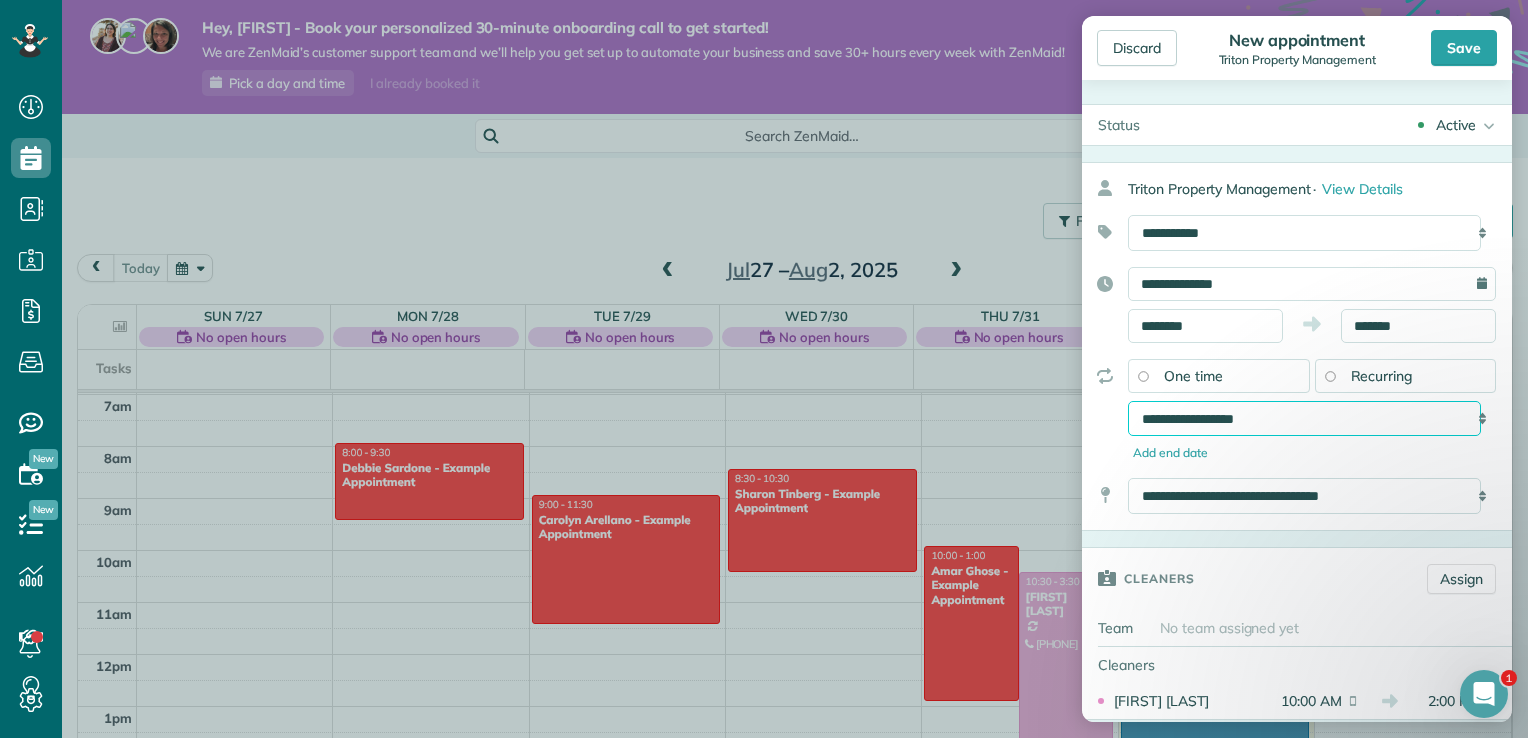 select on "**********" 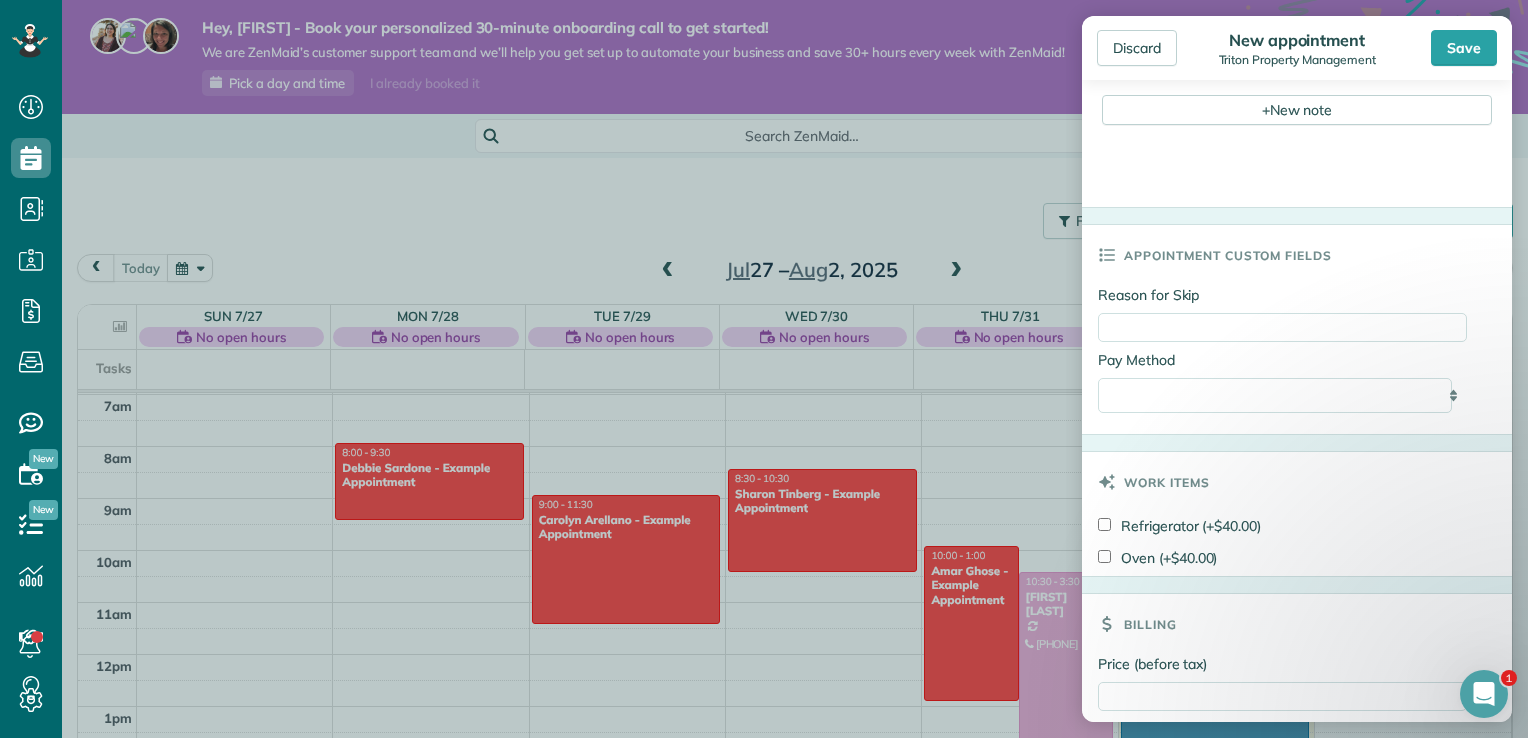scroll, scrollTop: 1094, scrollLeft: 0, axis: vertical 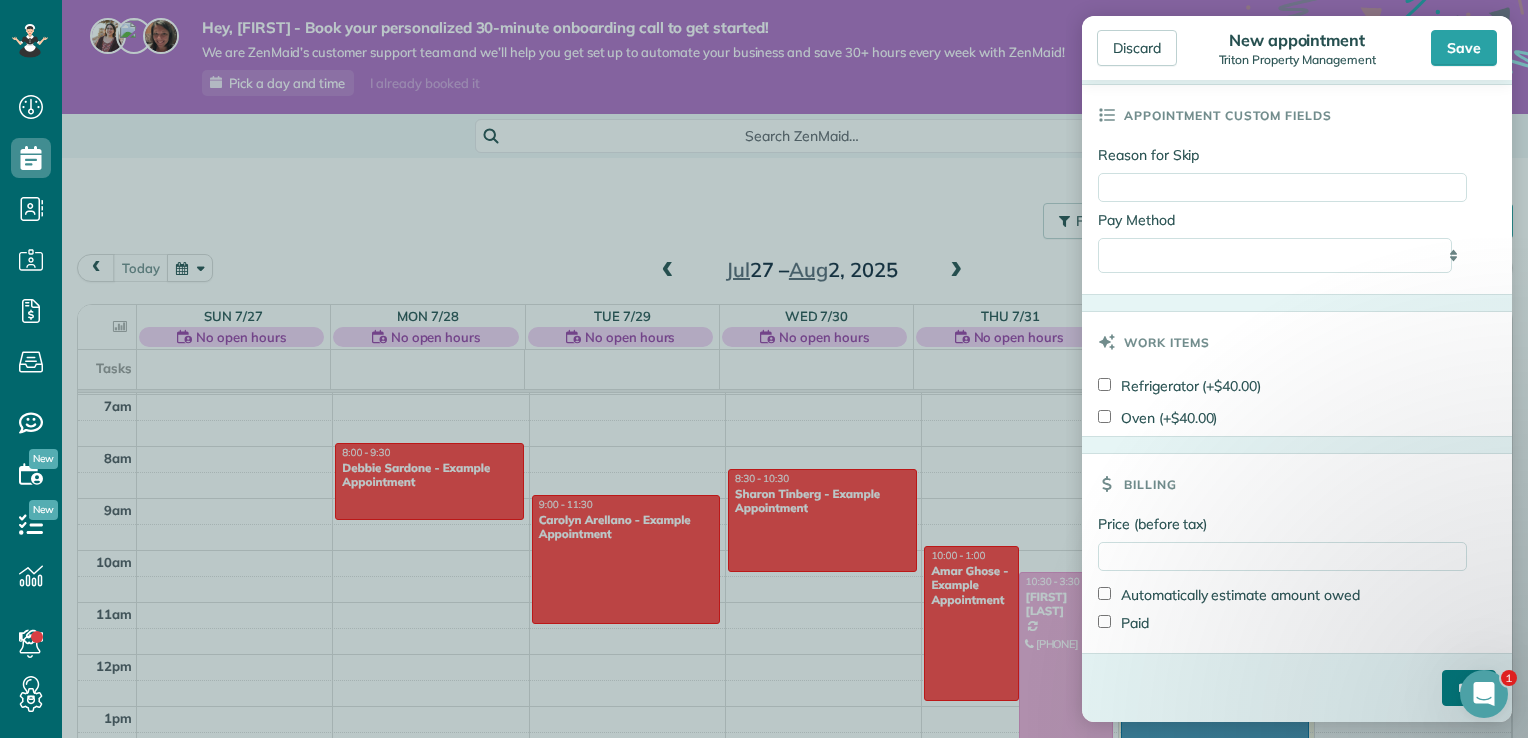 click on "****" at bounding box center [1469, 688] 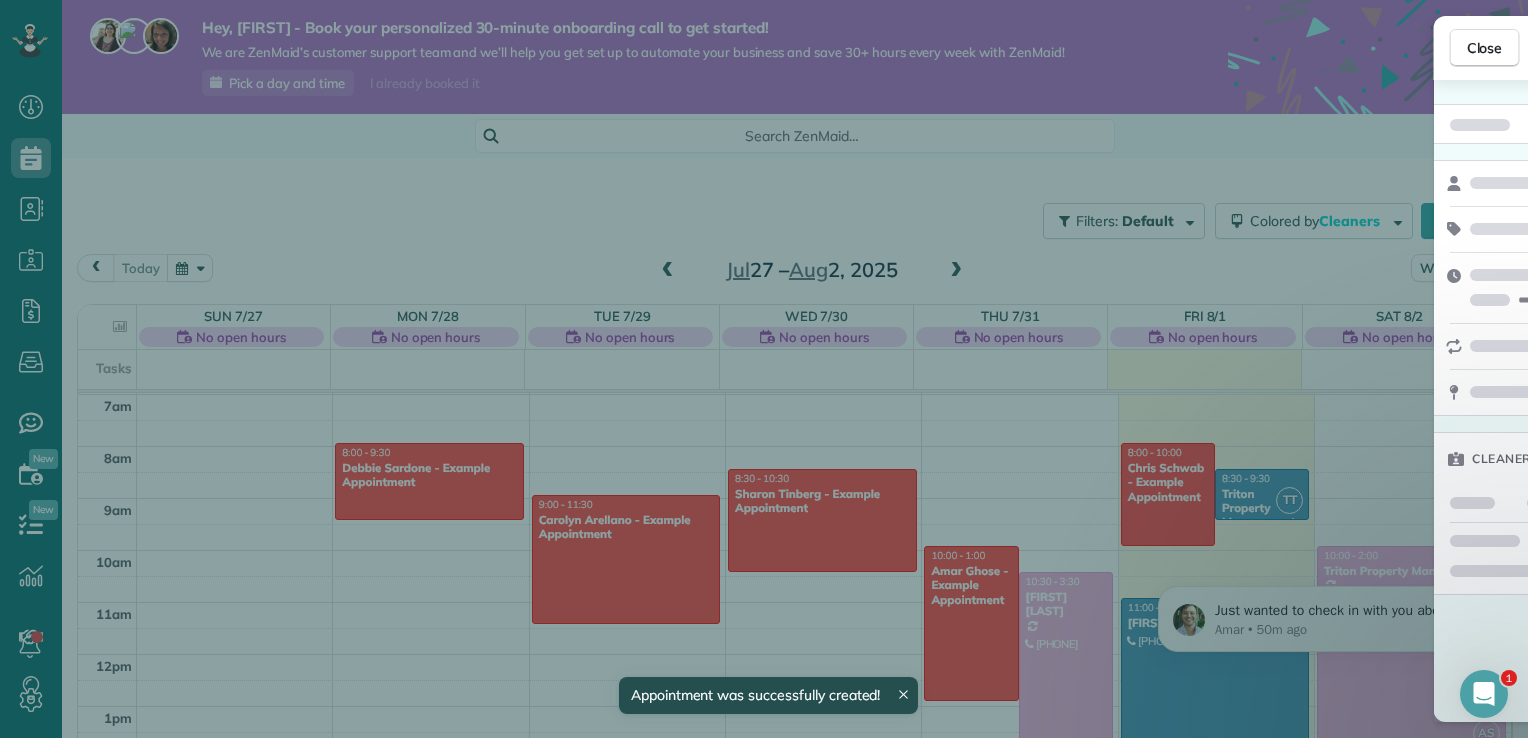 click 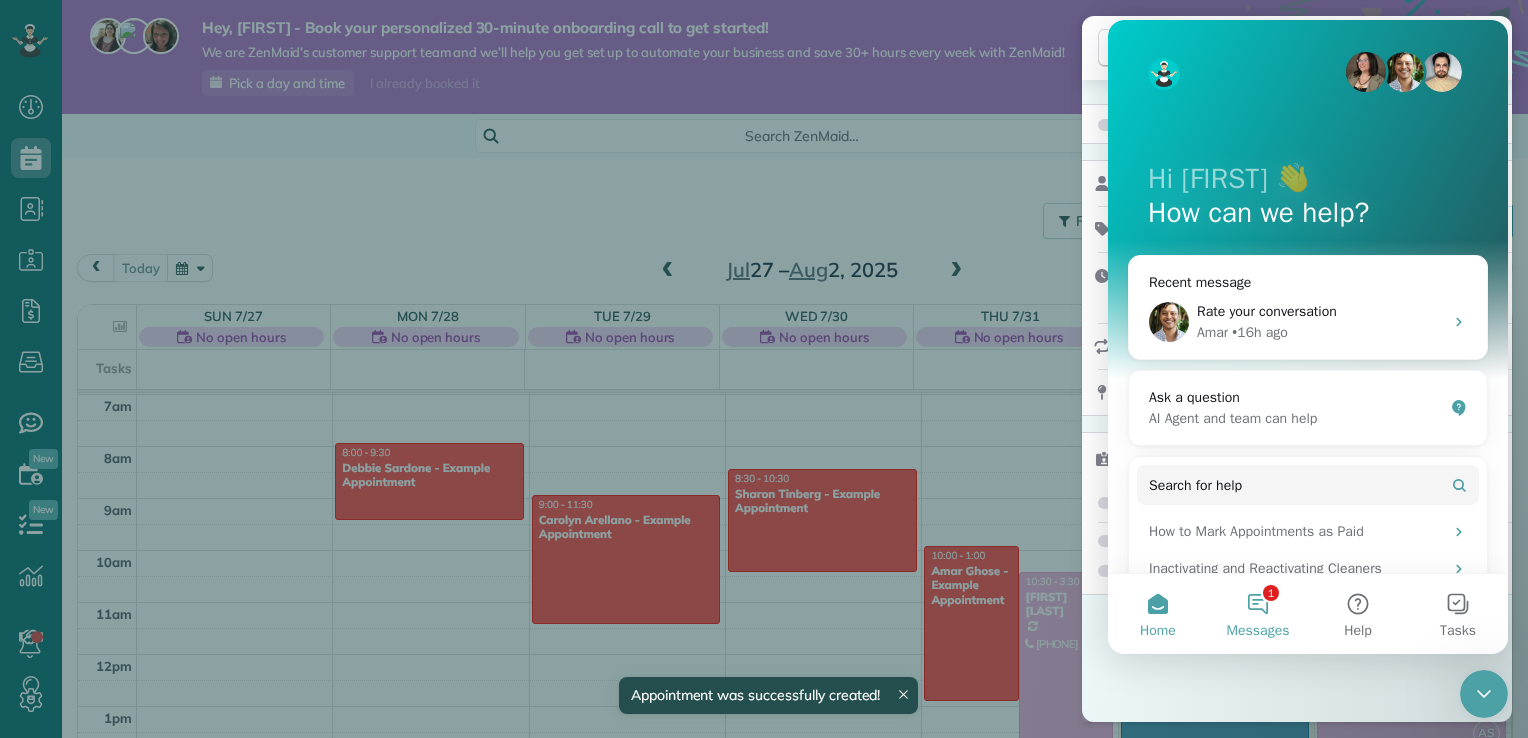 scroll, scrollTop: 0, scrollLeft: 0, axis: both 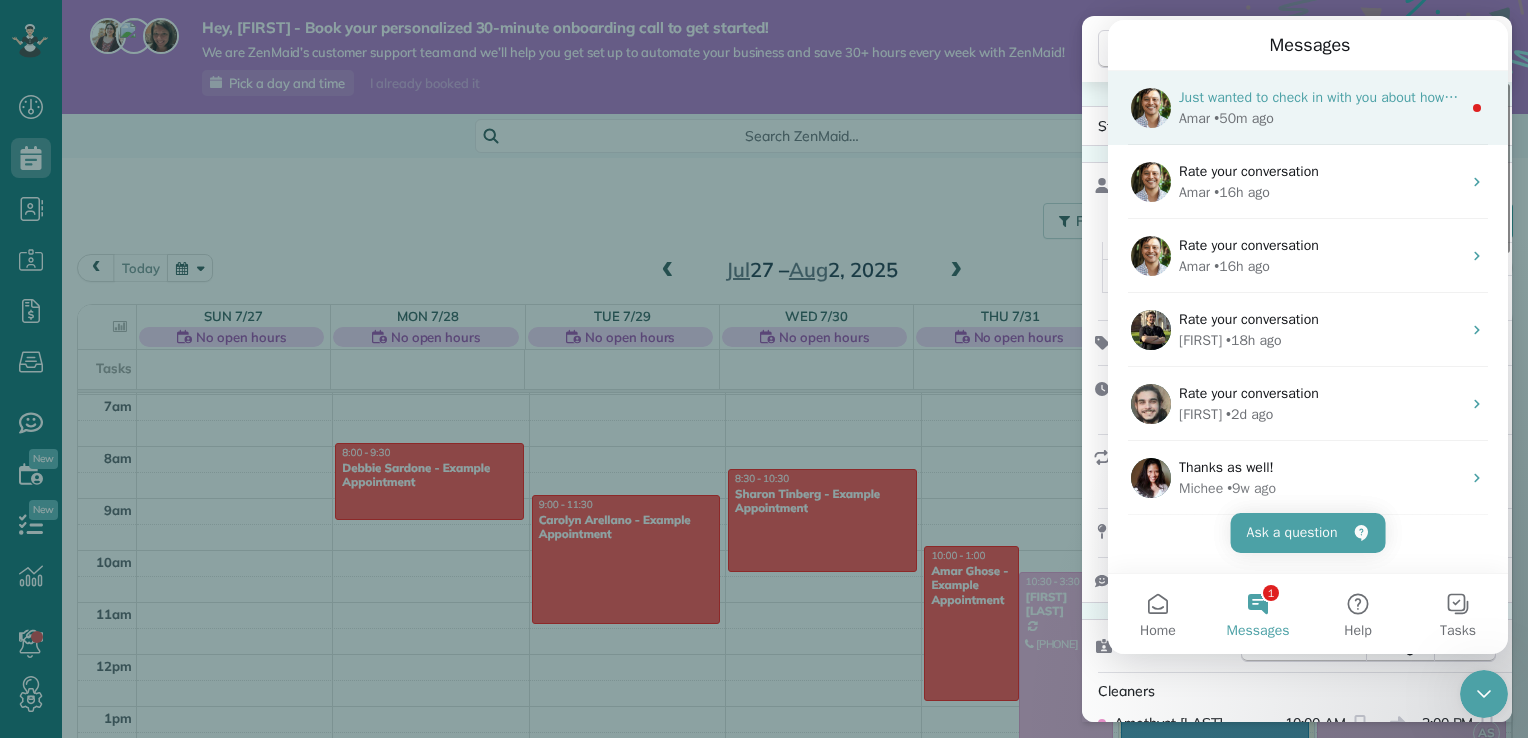 click on "[FIRST] •  50m ago" at bounding box center (1320, 118) 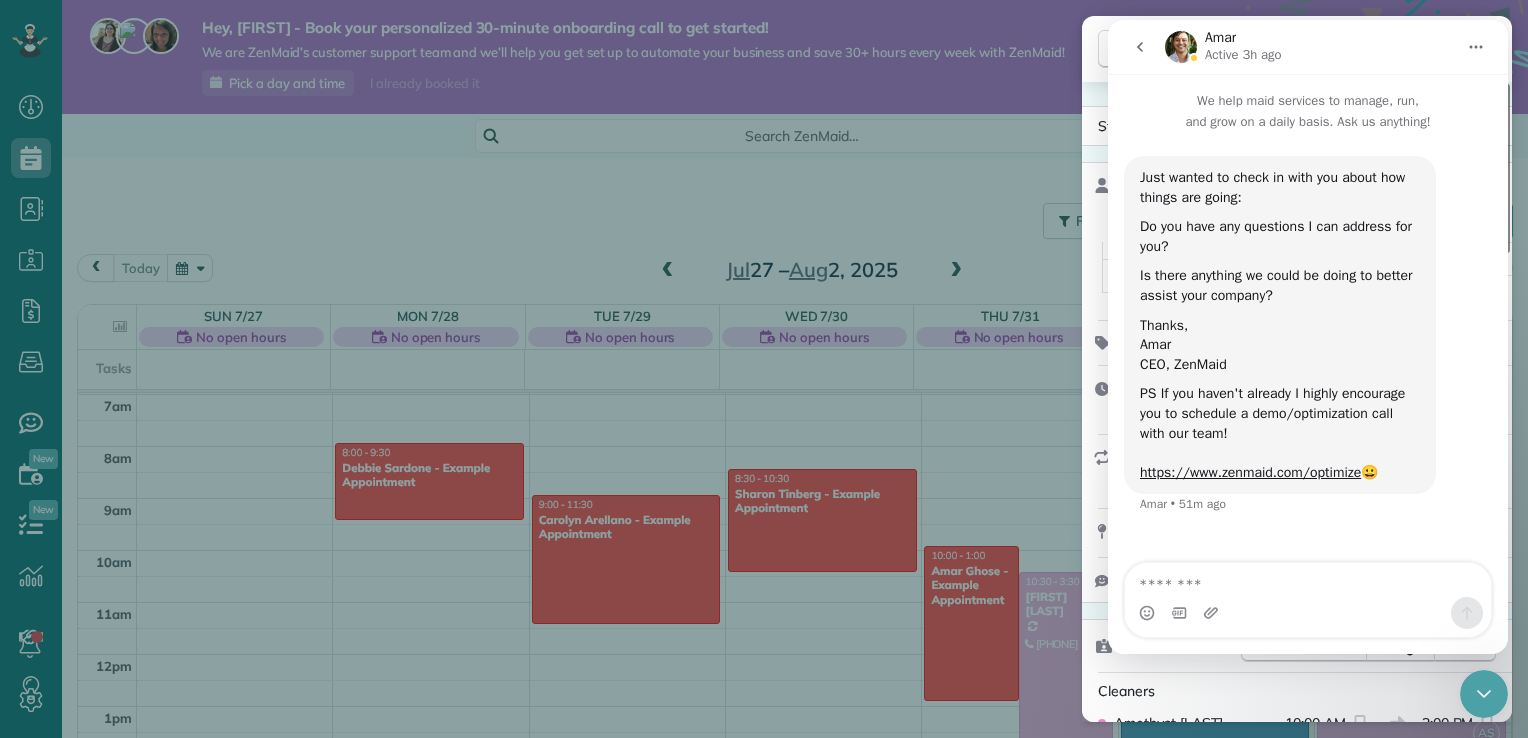 click 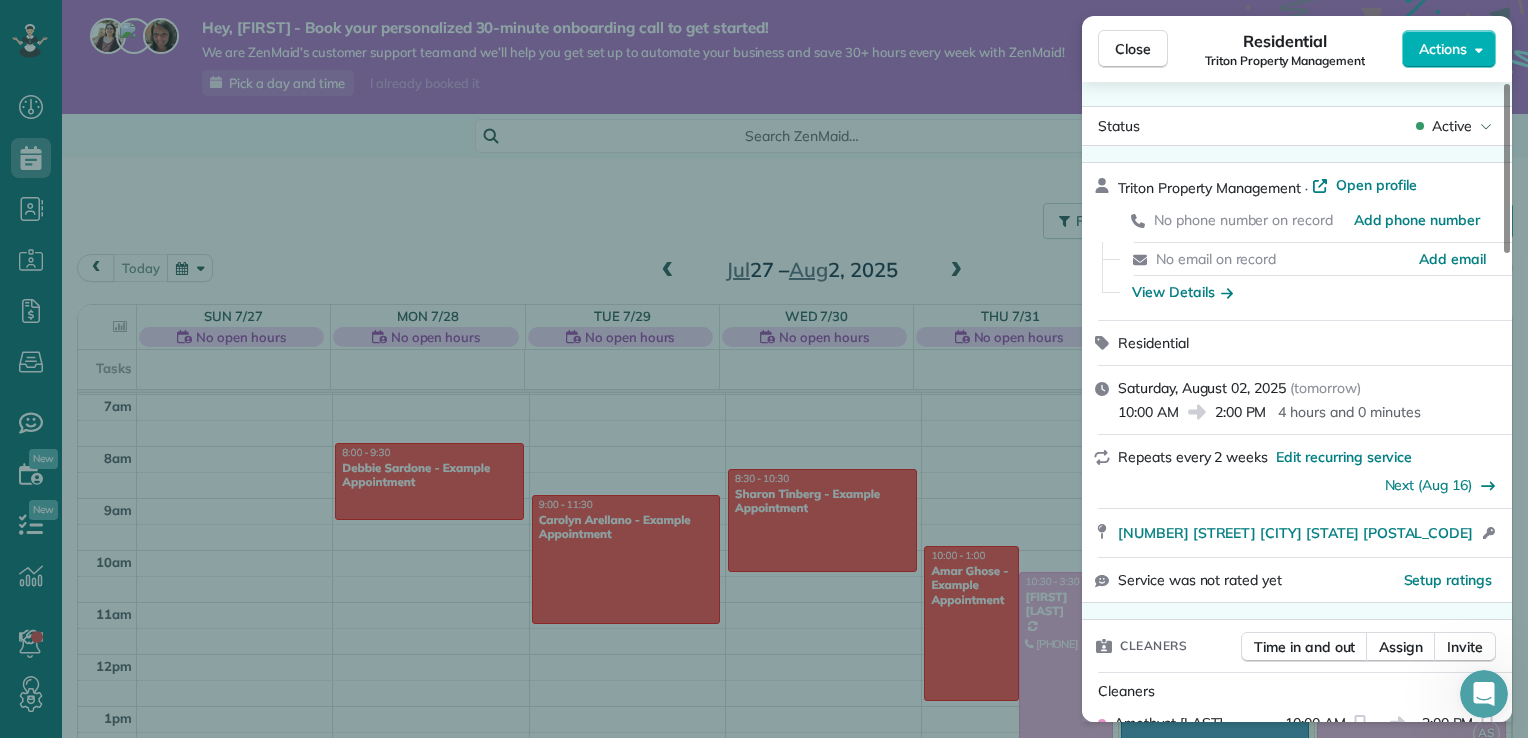 scroll, scrollTop: 0, scrollLeft: 0, axis: both 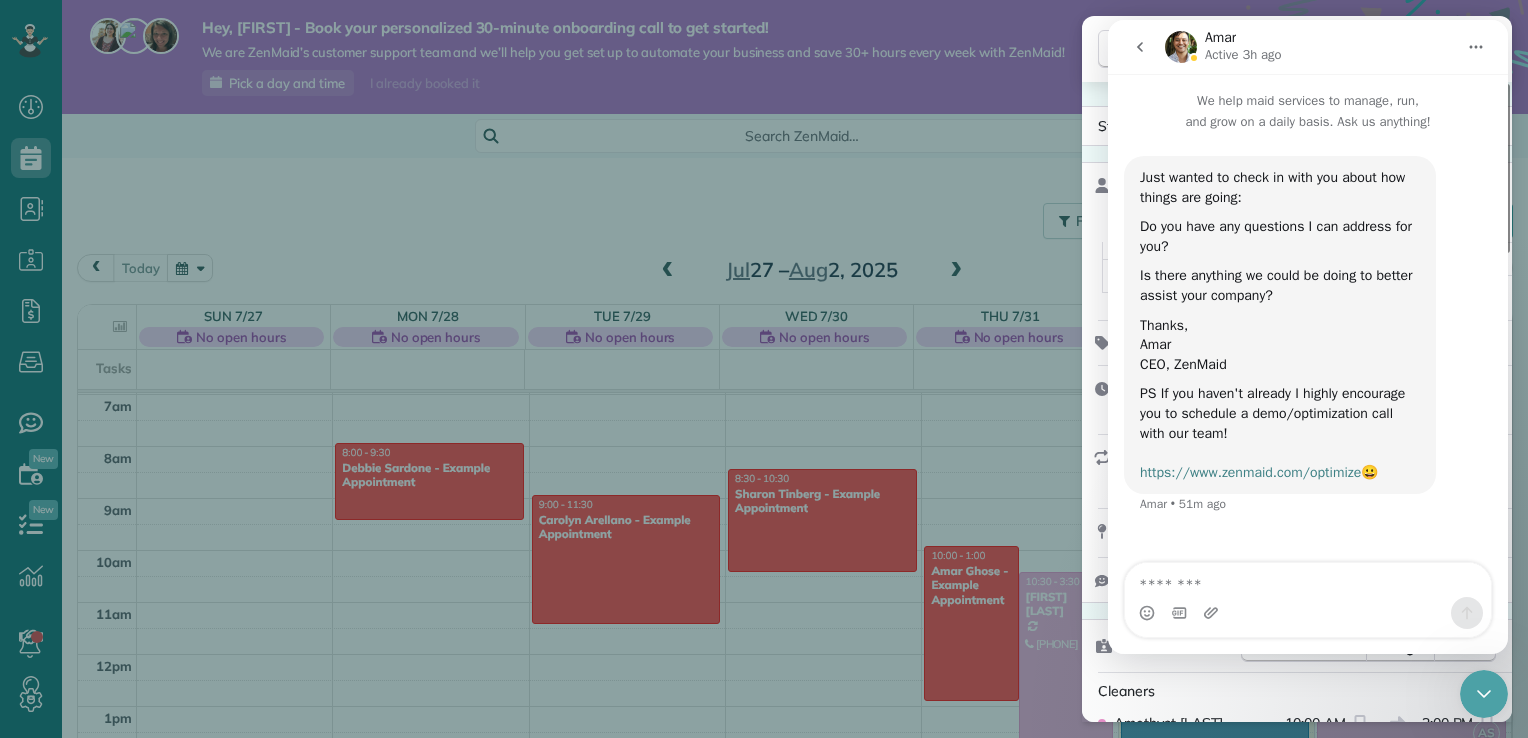 click on "https://www.zenmaid.com/optimize" at bounding box center (1250, 472) 